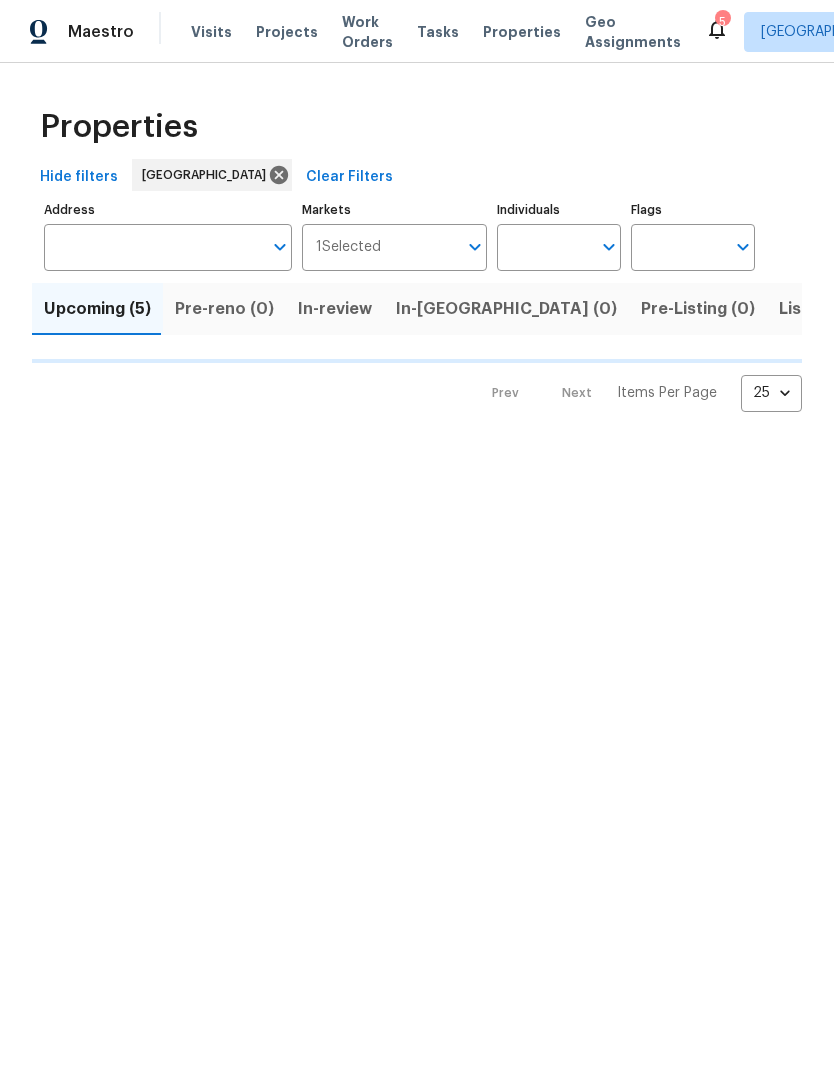 scroll, scrollTop: 0, scrollLeft: 0, axis: both 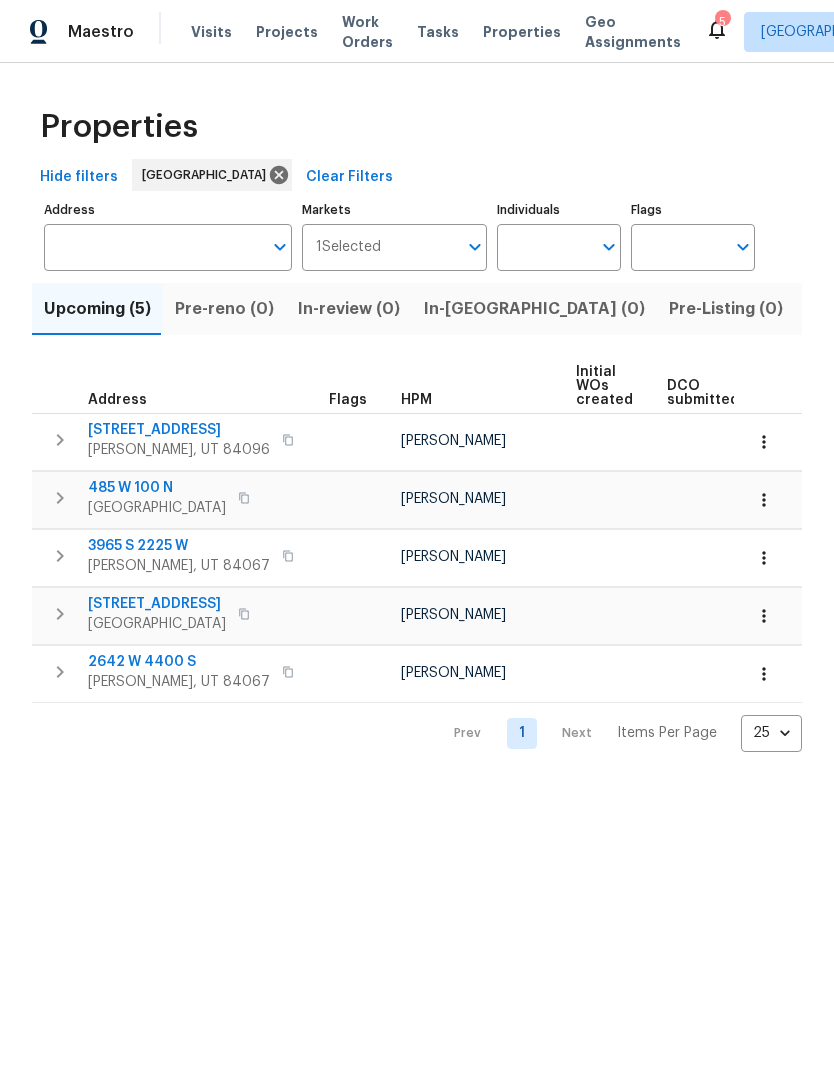 click on "Listed (26)" at bounding box center [850, 309] 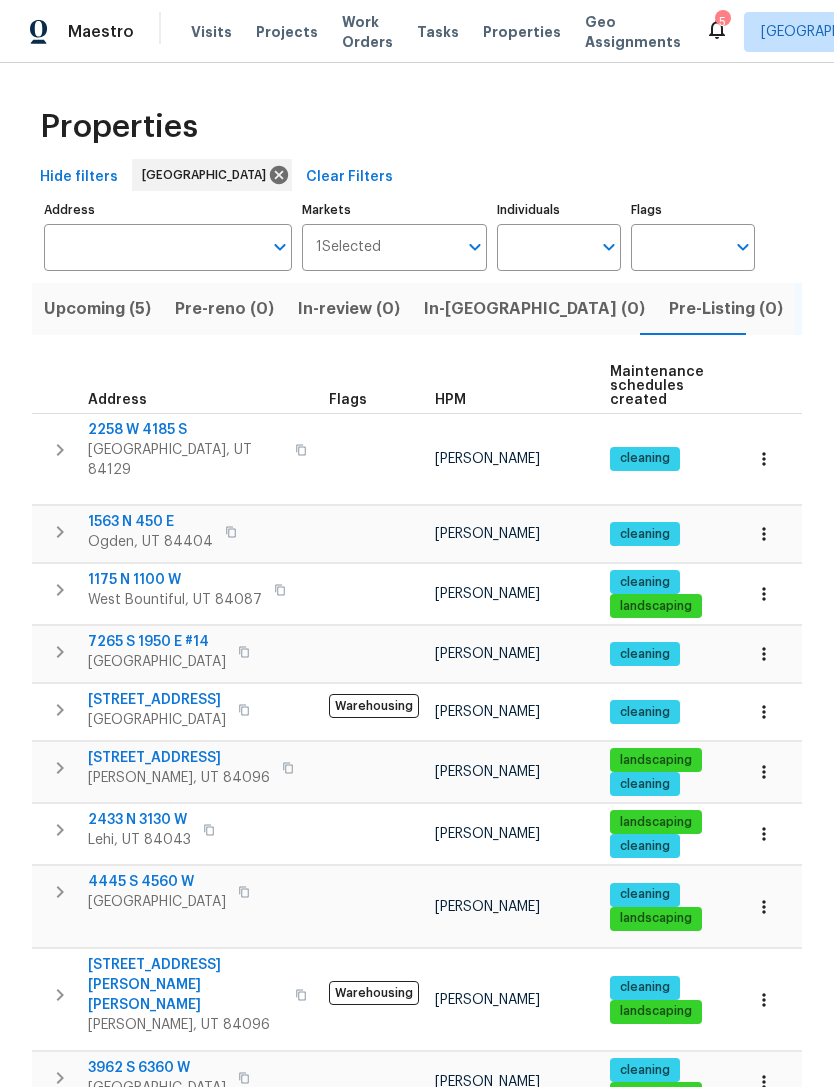 click on "Individuals" at bounding box center (544, 247) 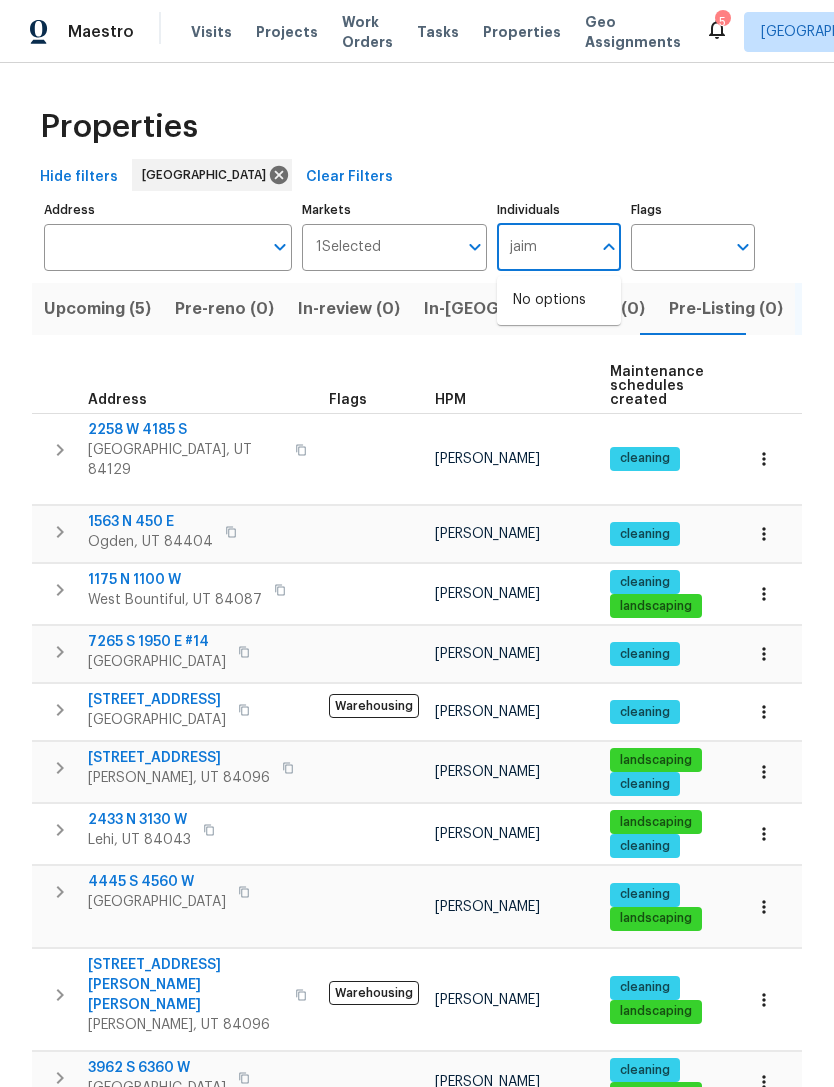type on "[PERSON_NAME]" 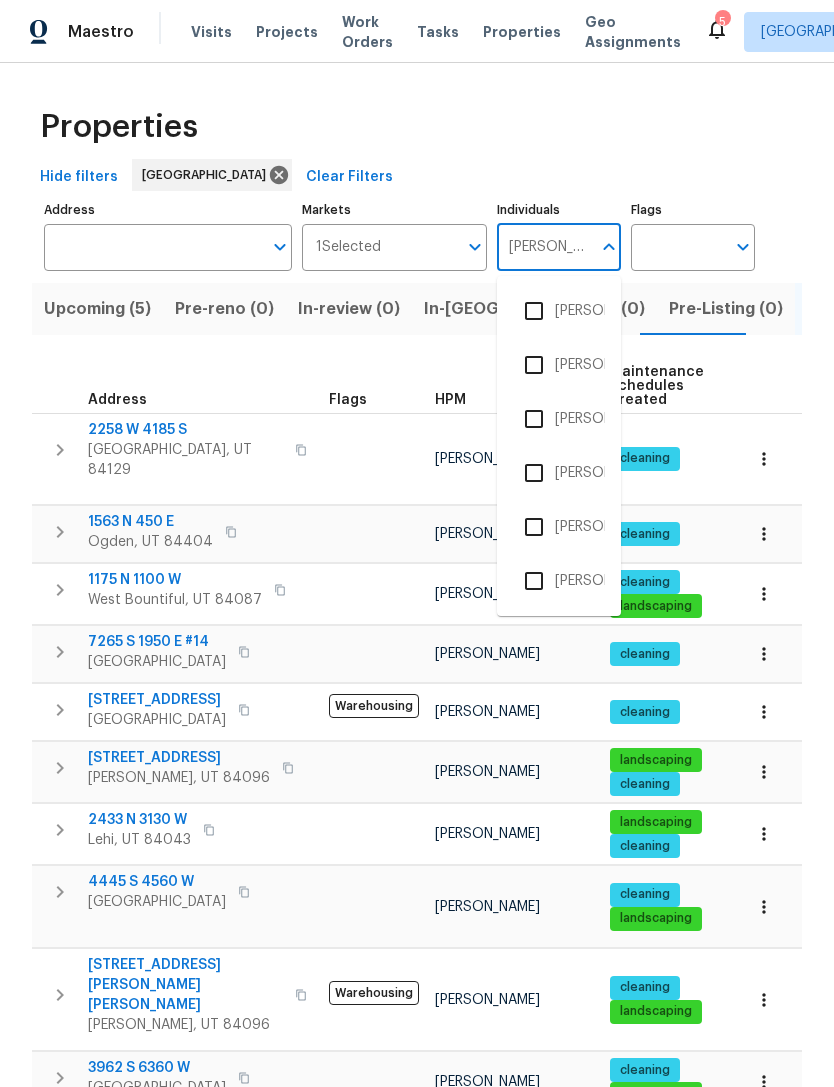 click on "[PERSON_NAME]" at bounding box center [559, 311] 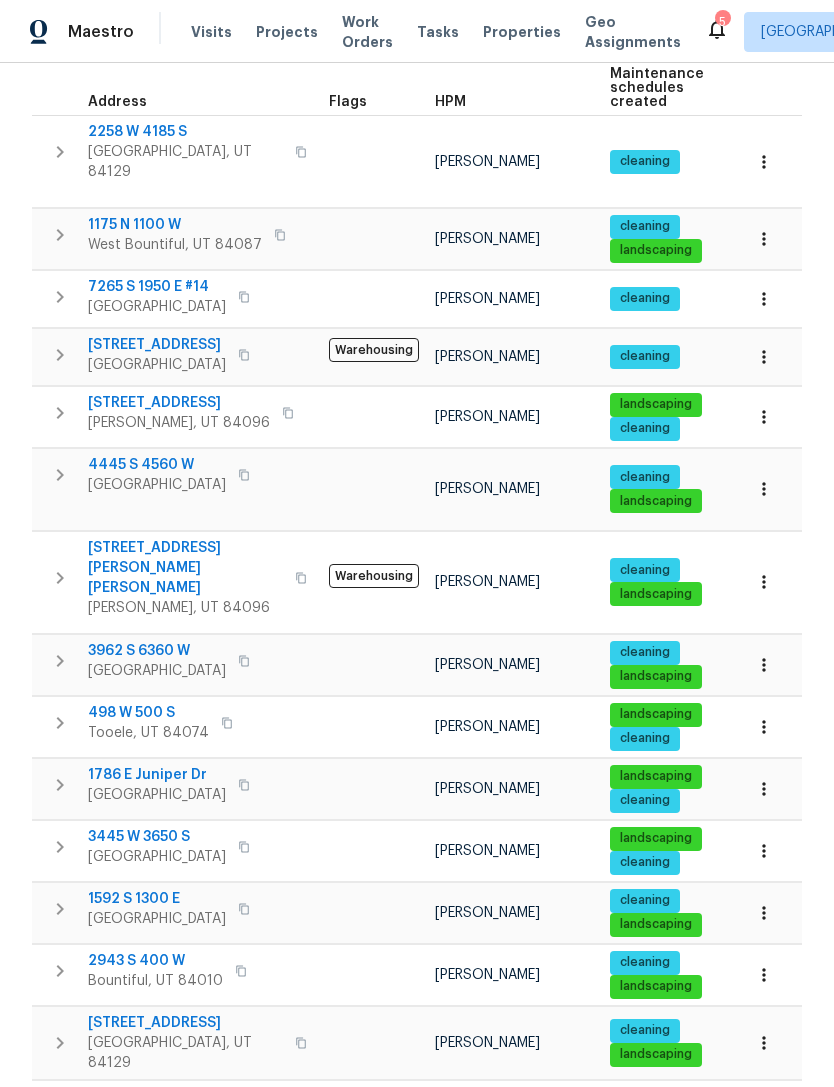 scroll, scrollTop: 310, scrollLeft: 0, axis: vertical 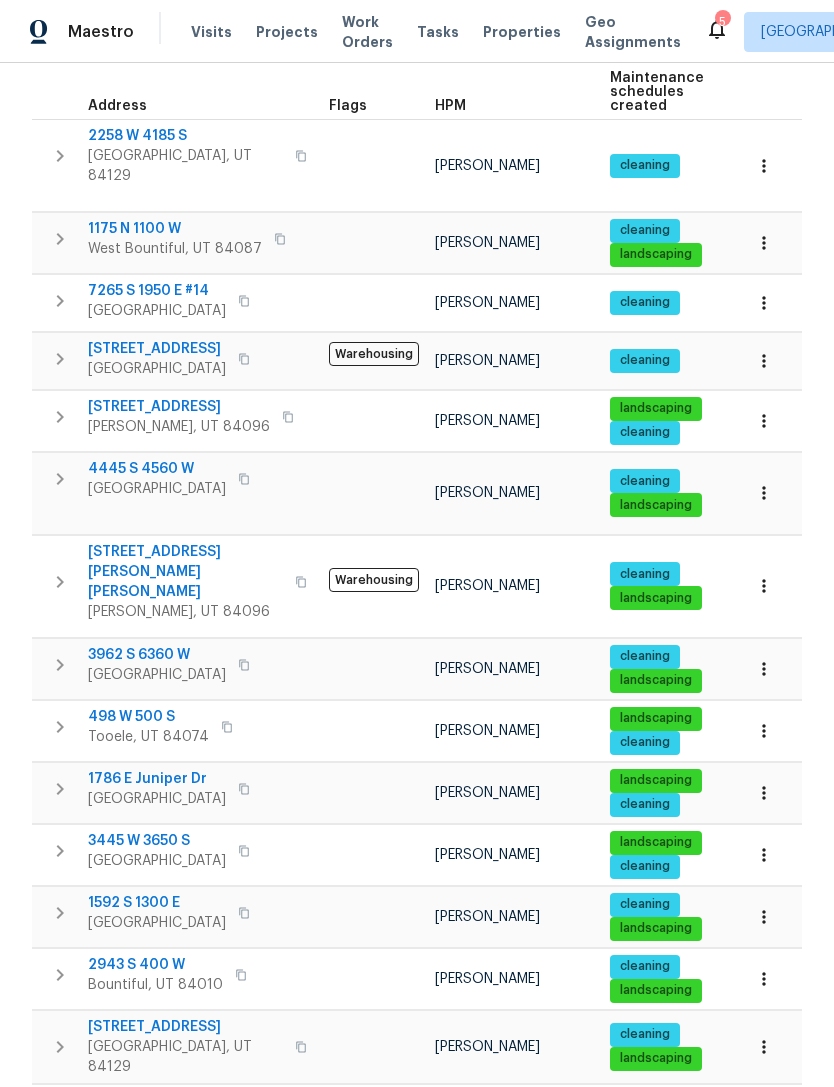 click on "[STREET_ADDRESS]" at bounding box center (185, 1027) 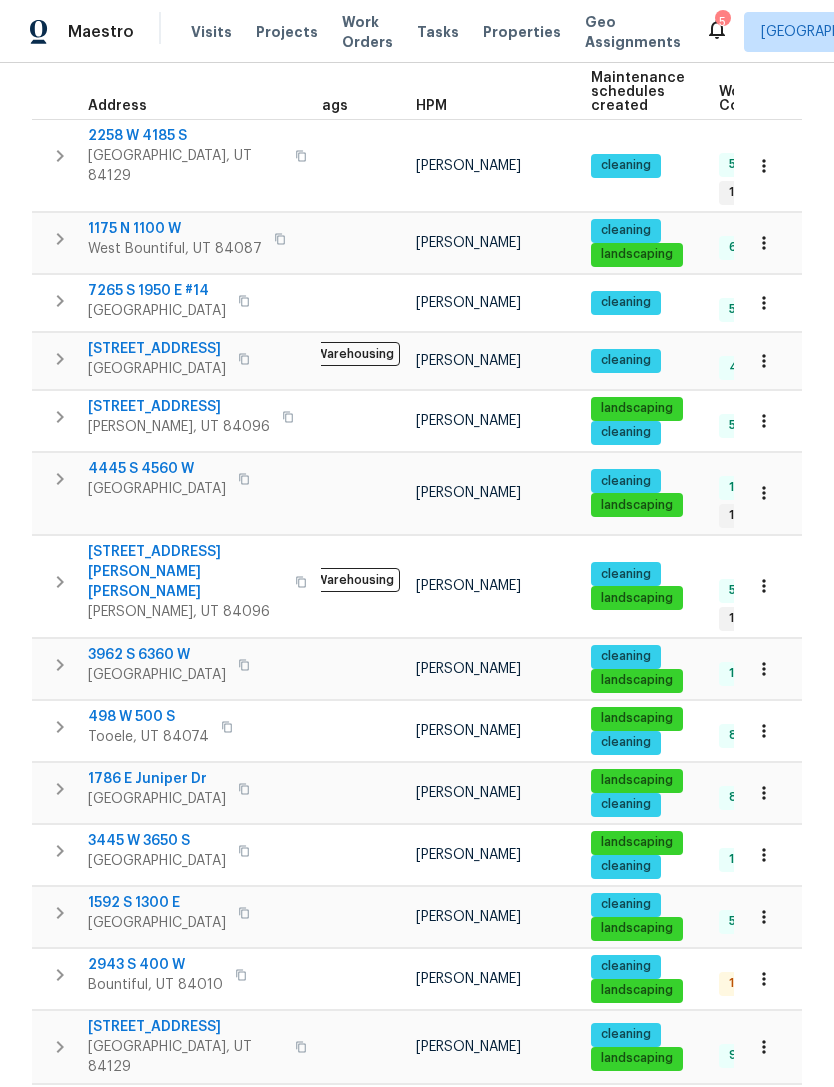 scroll, scrollTop: 0, scrollLeft: 21, axis: horizontal 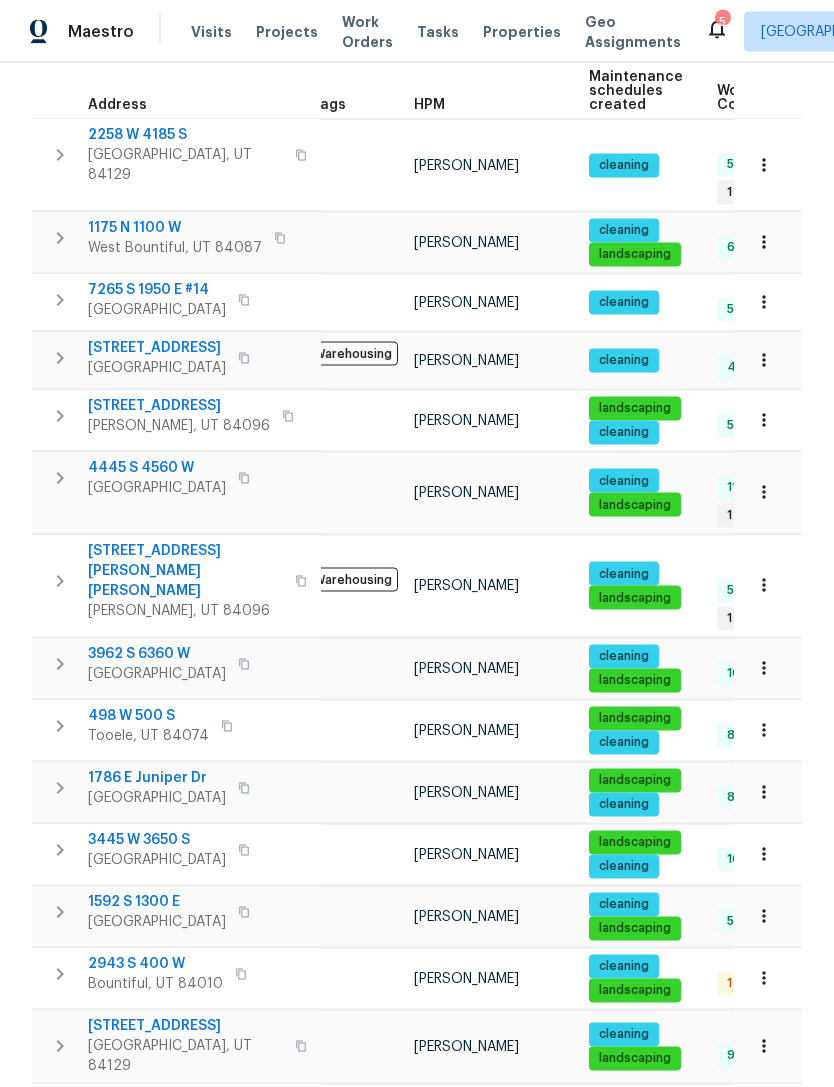 click on "3962 S 6360 W" at bounding box center (157, 655) 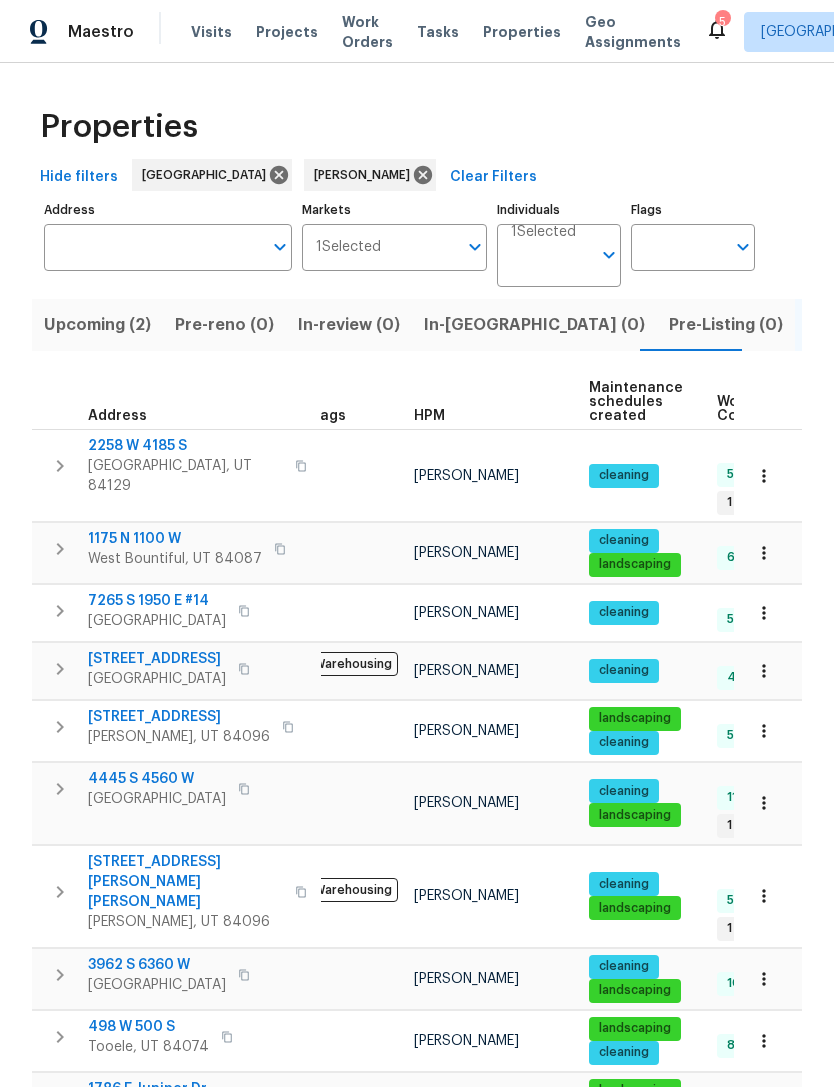 scroll, scrollTop: 0, scrollLeft: 0, axis: both 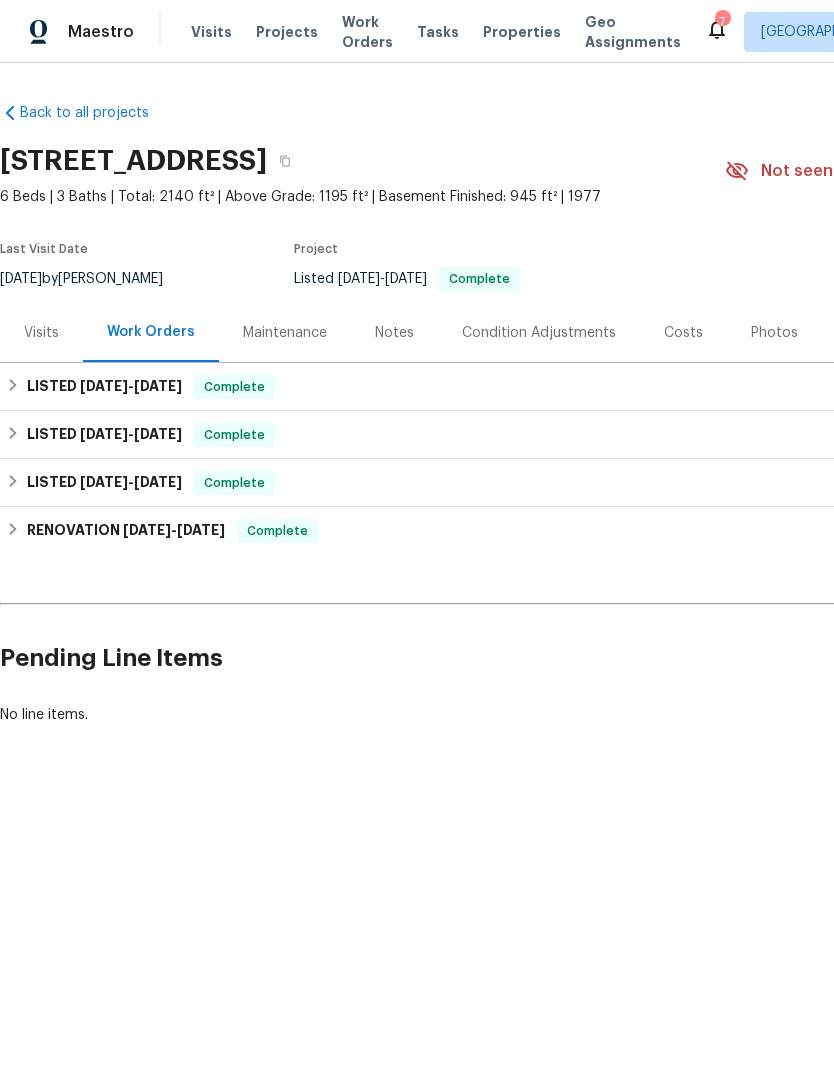 click on "Photos" at bounding box center [774, 333] 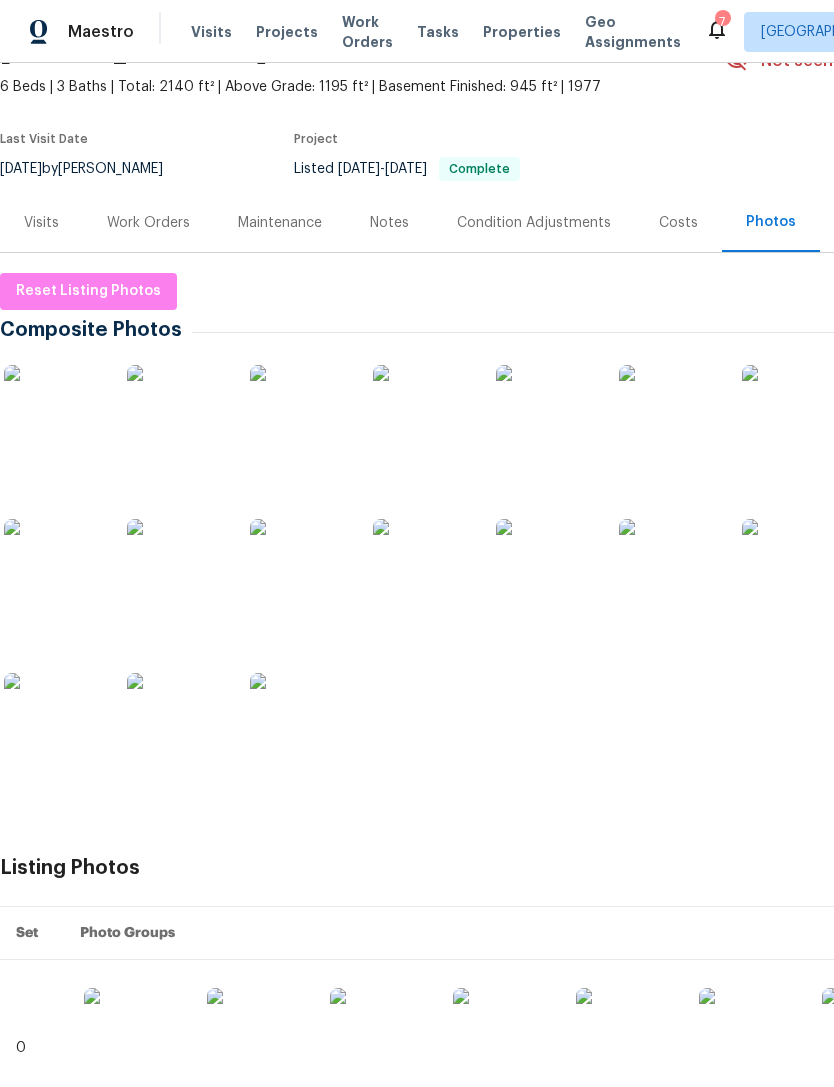 scroll, scrollTop: 111, scrollLeft: 0, axis: vertical 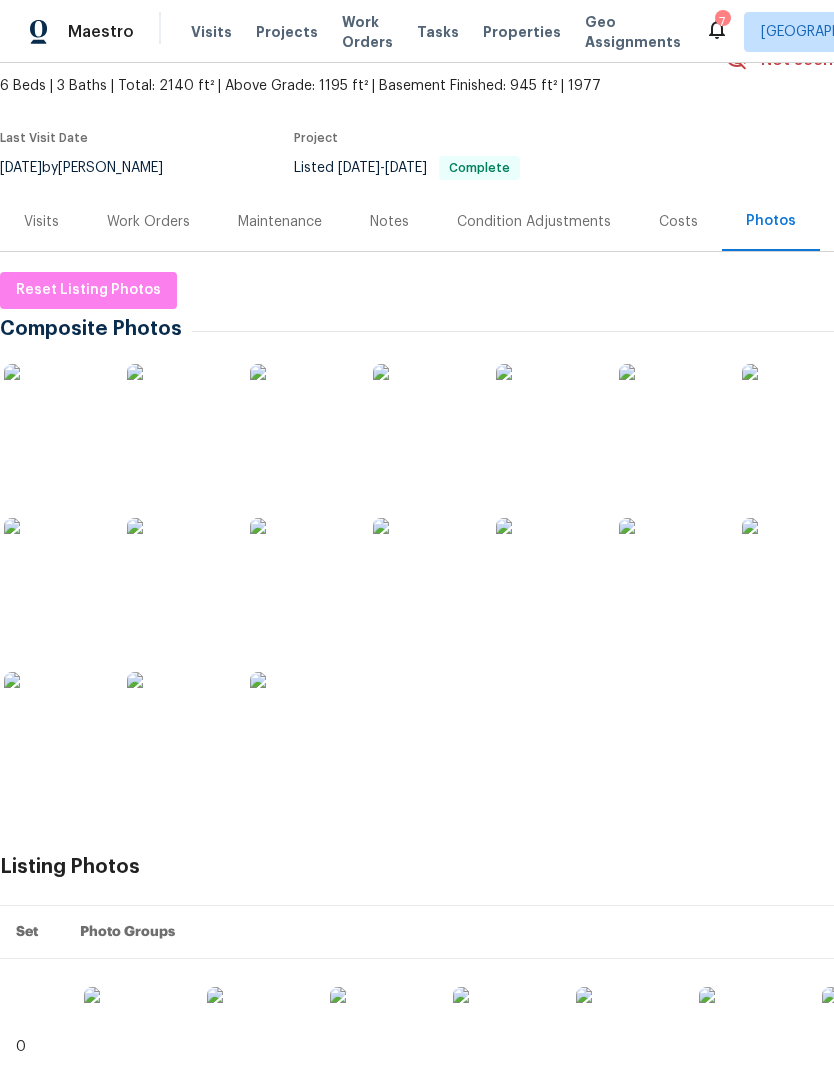 click at bounding box center [54, 568] 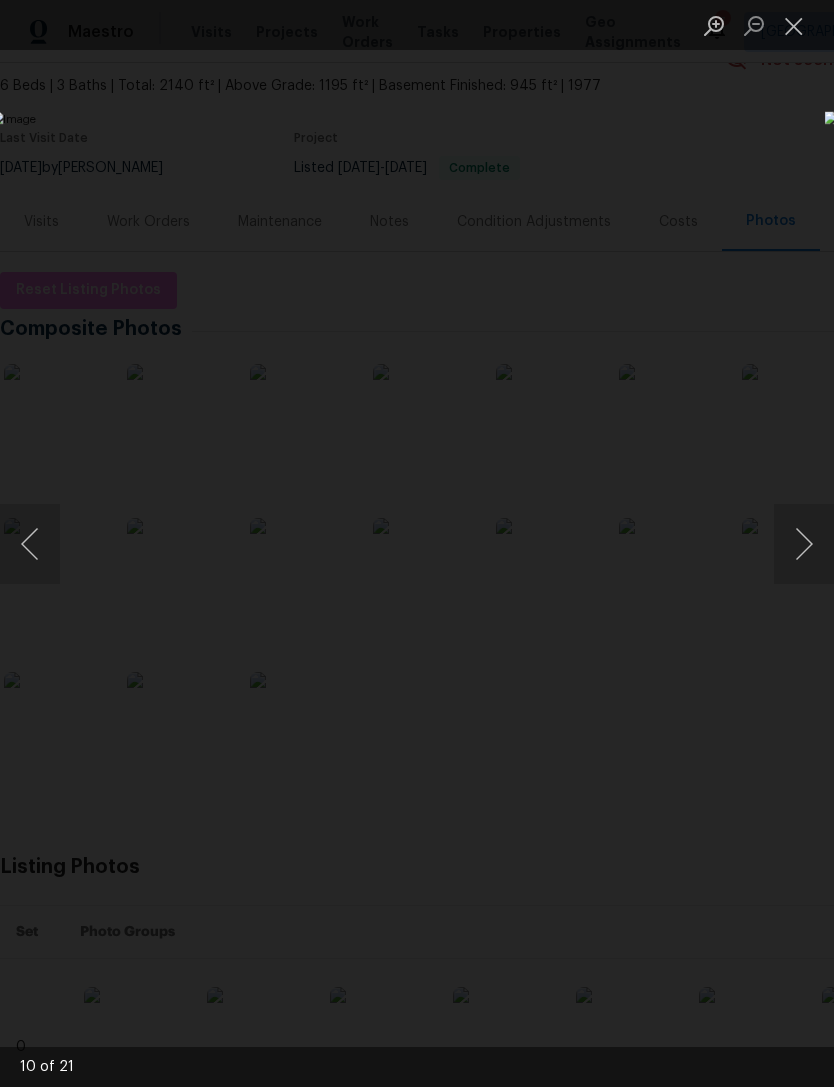 click at bounding box center [804, 544] 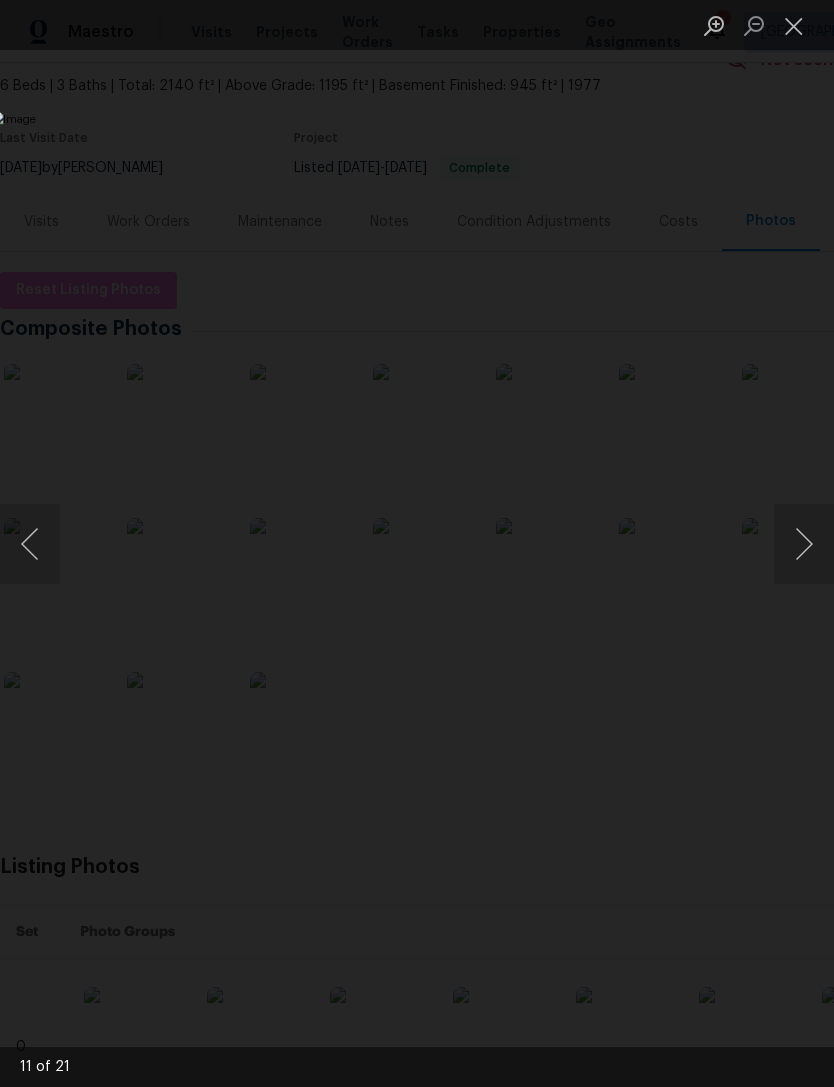 click at bounding box center (804, 544) 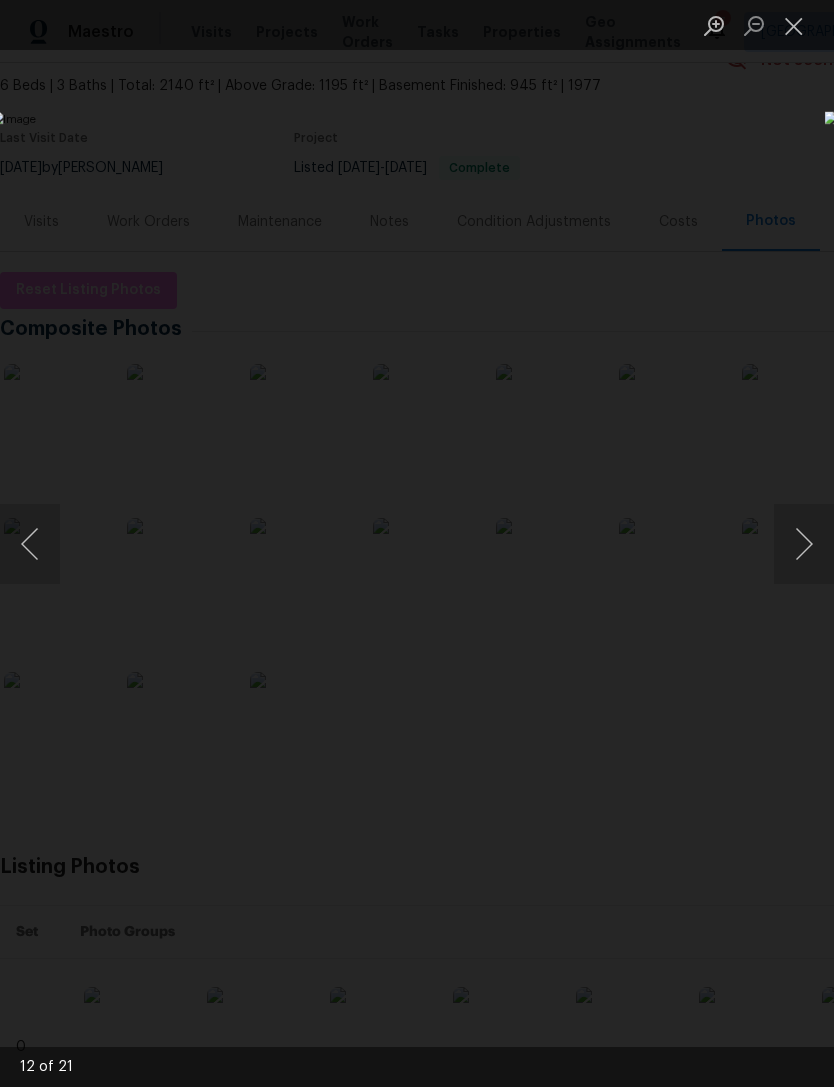 click at bounding box center (804, 544) 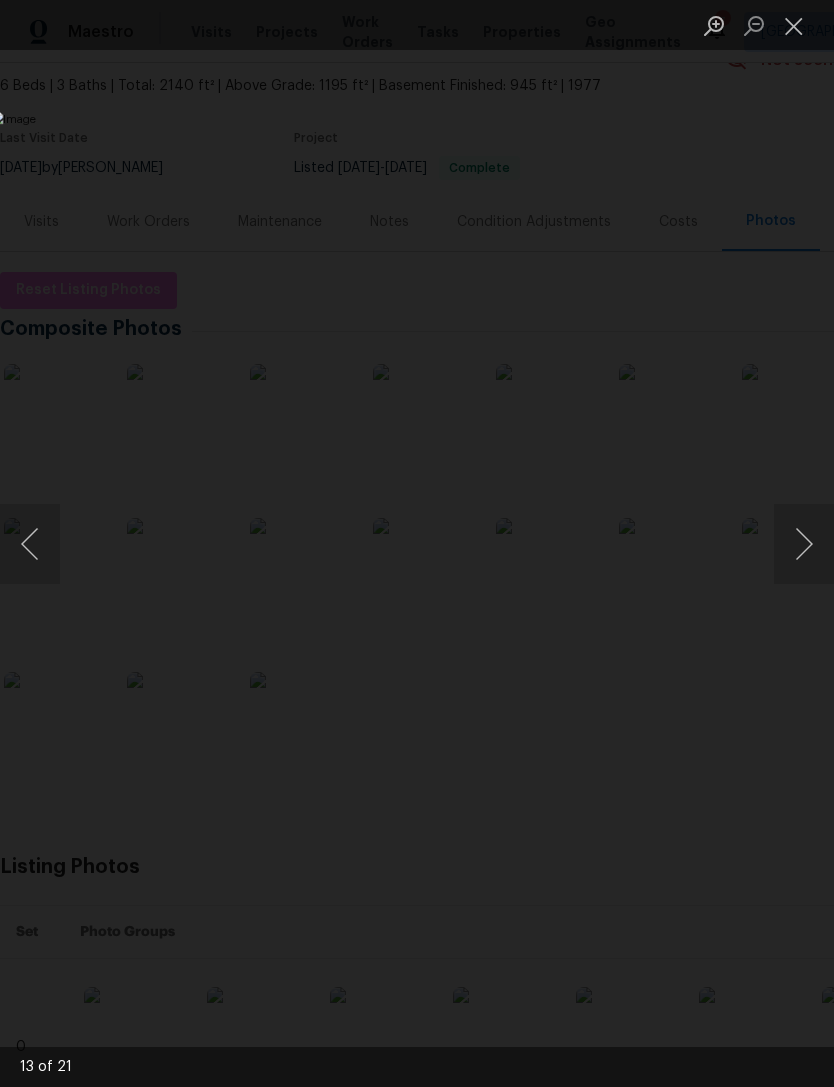 click at bounding box center [804, 544] 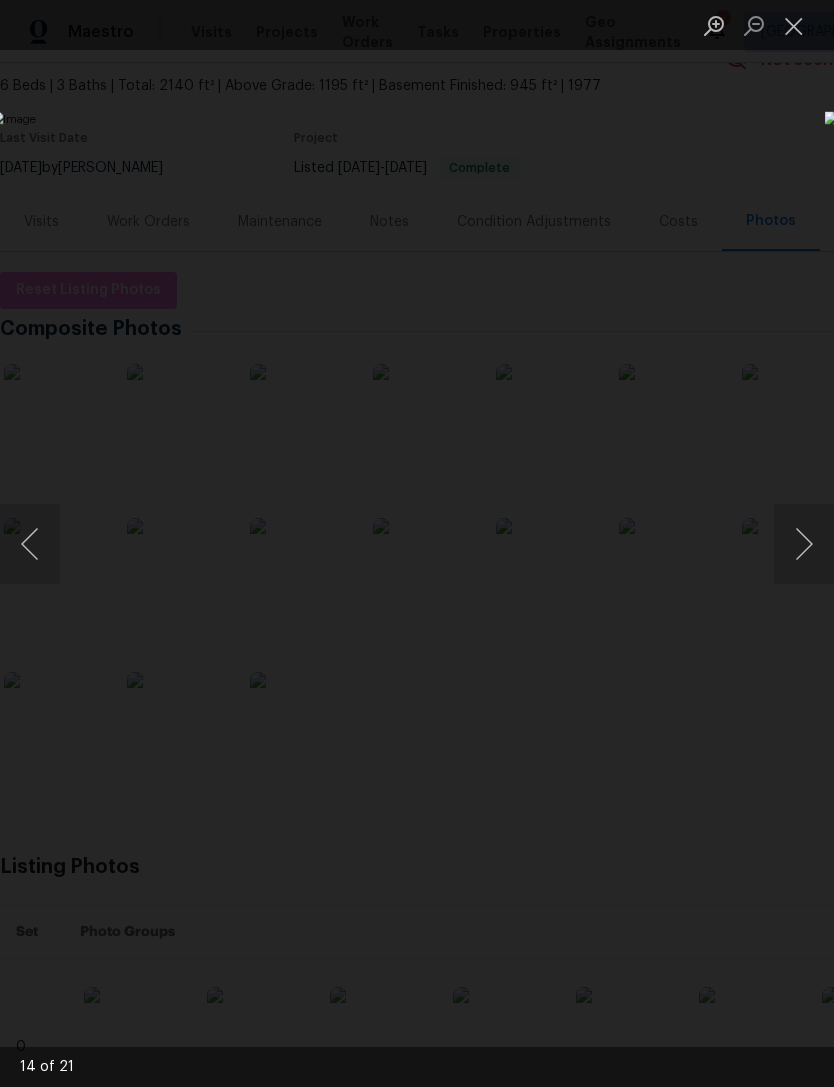 click at bounding box center [804, 544] 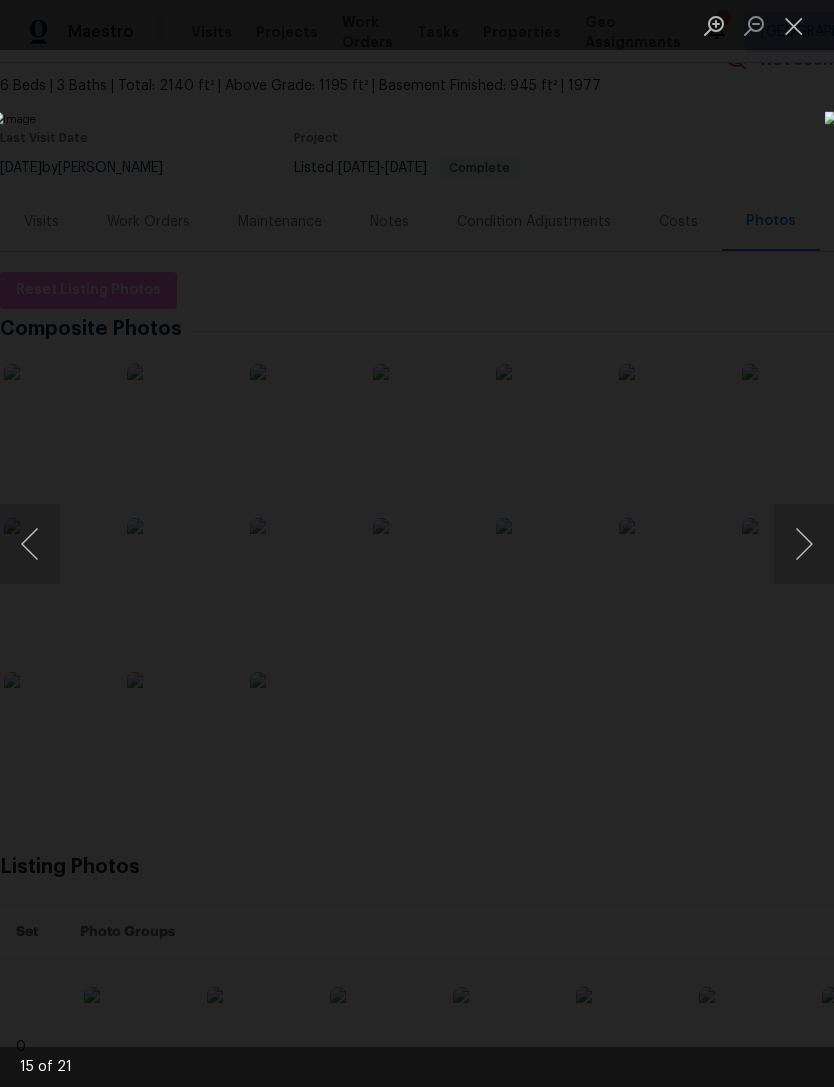 click at bounding box center [804, 544] 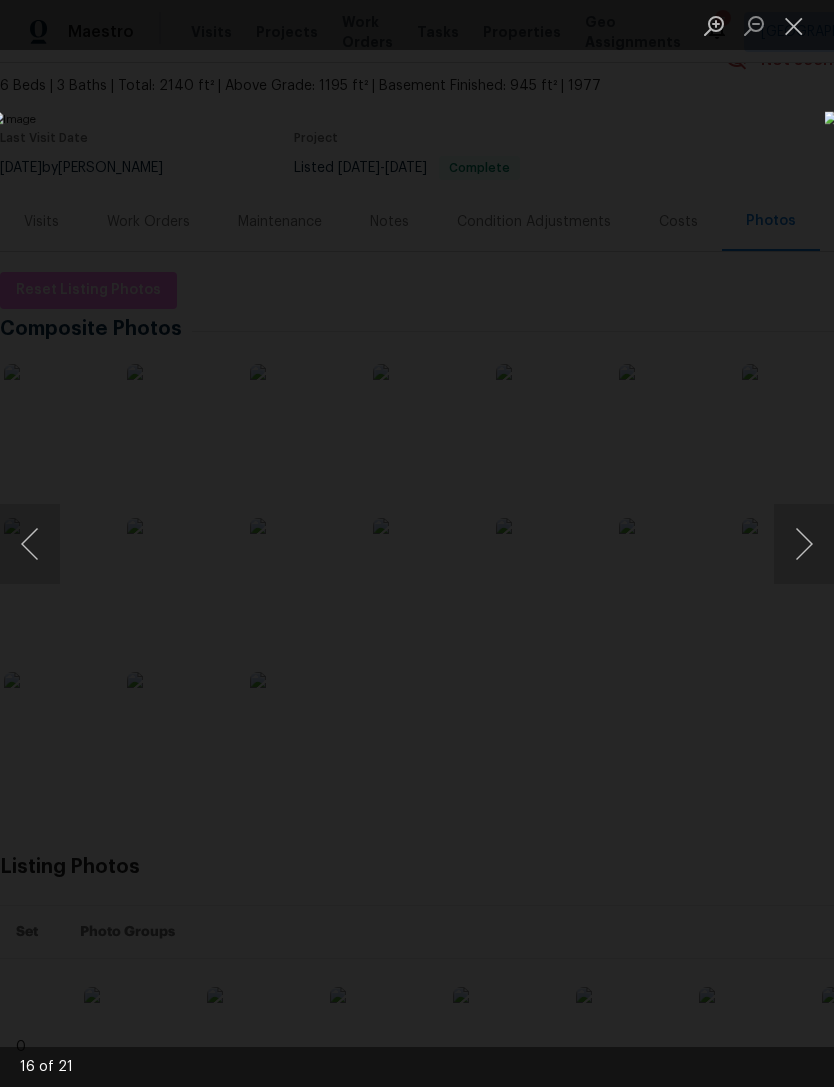 click at bounding box center (804, 544) 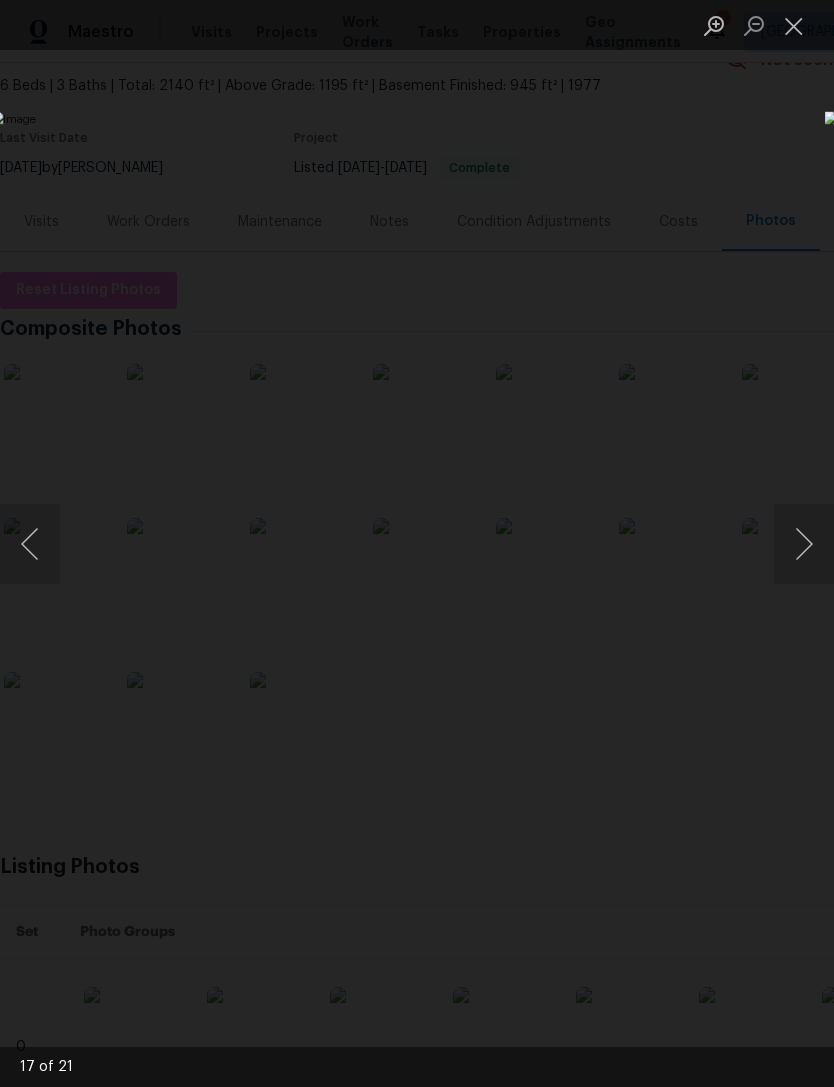 click at bounding box center (804, 544) 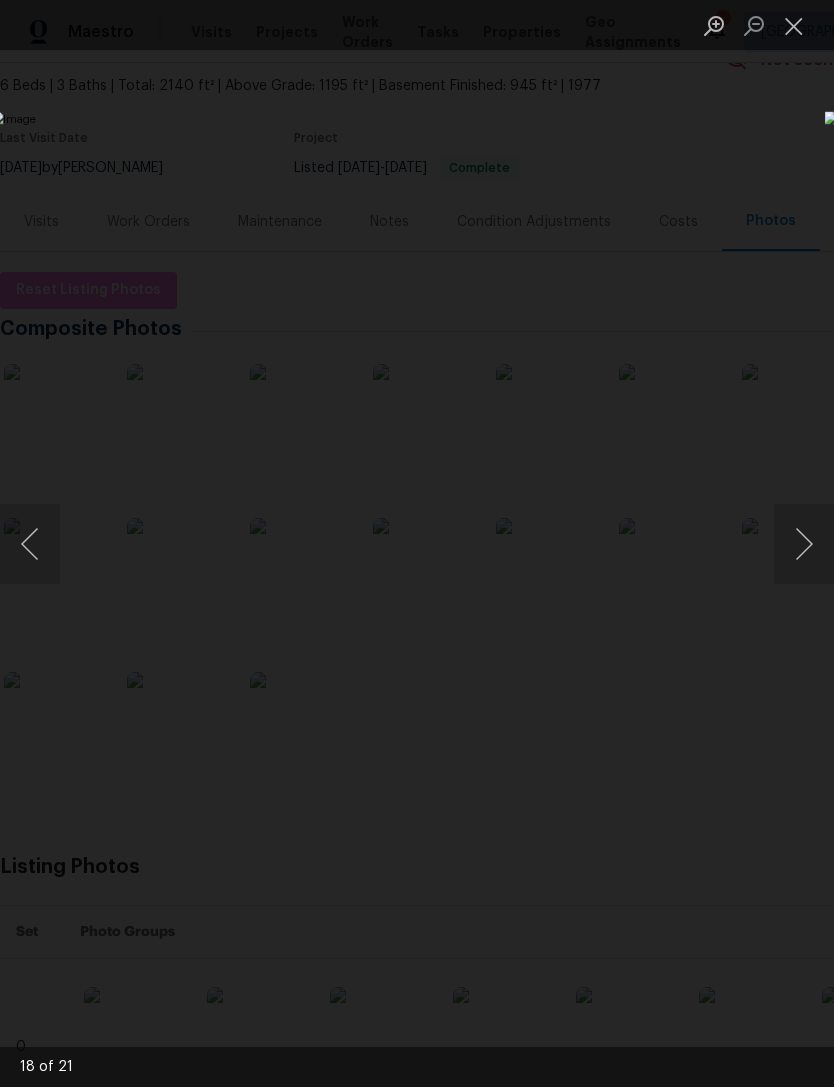 click at bounding box center (804, 544) 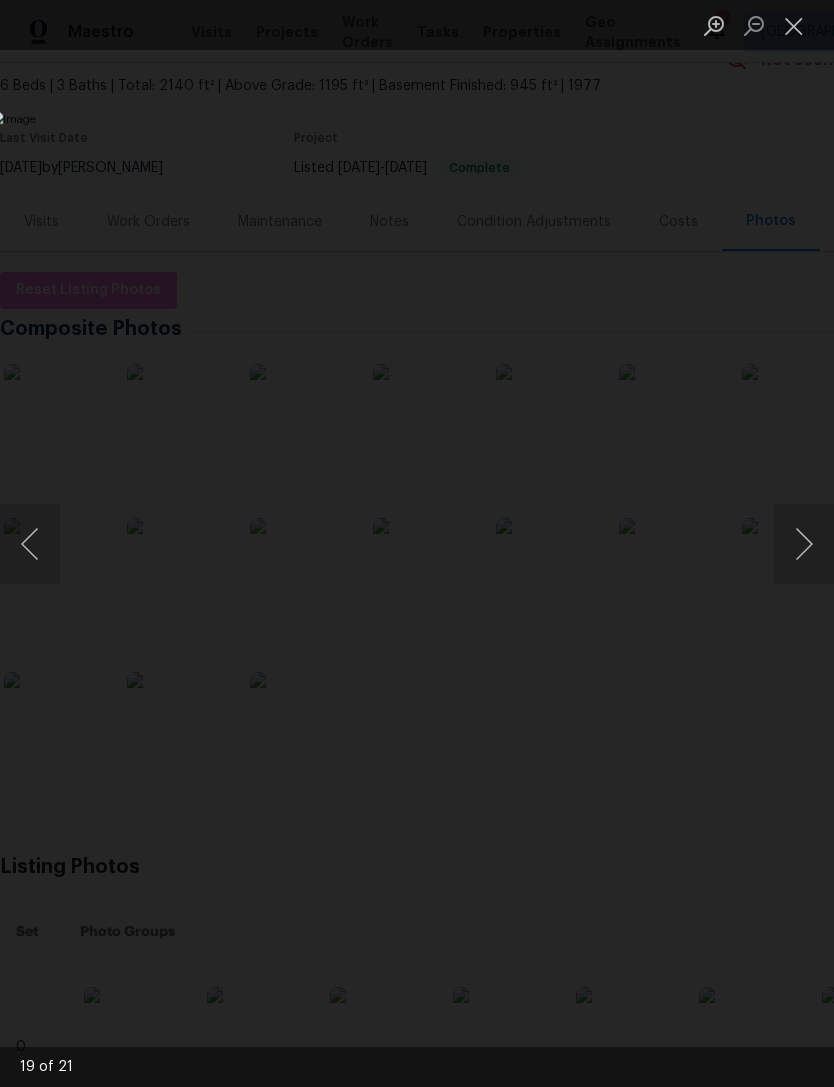 click at bounding box center (804, 544) 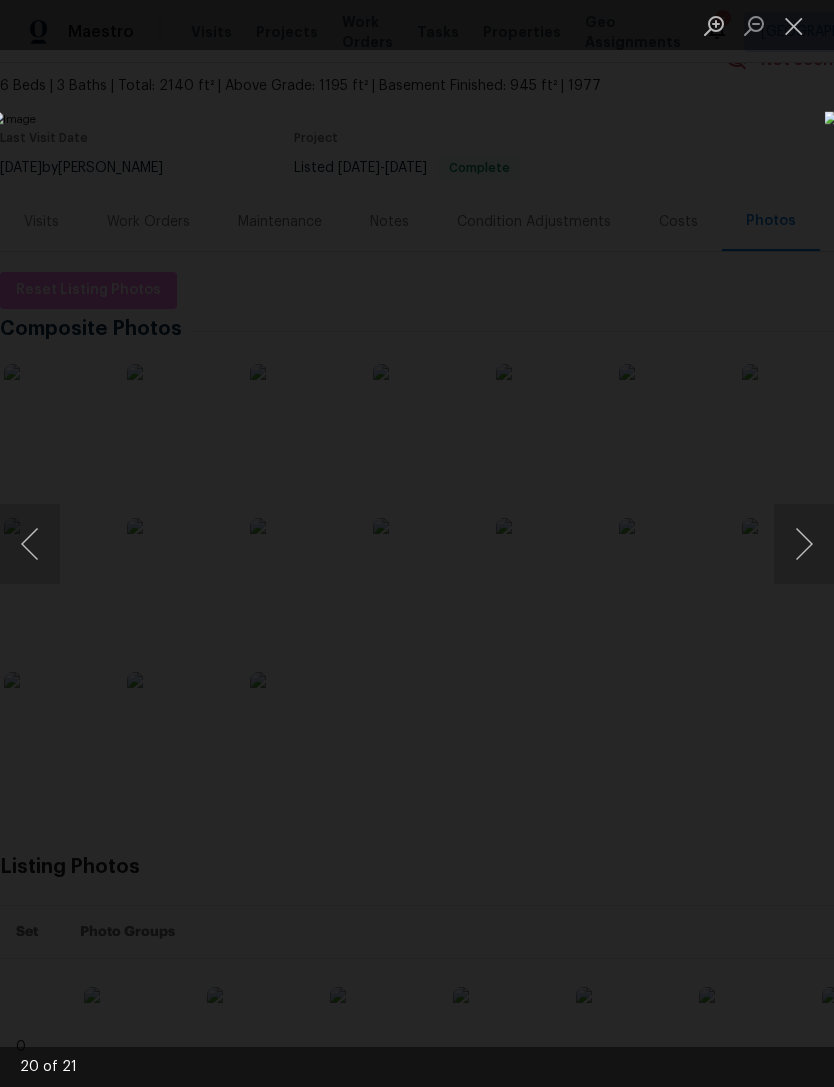click at bounding box center (804, 544) 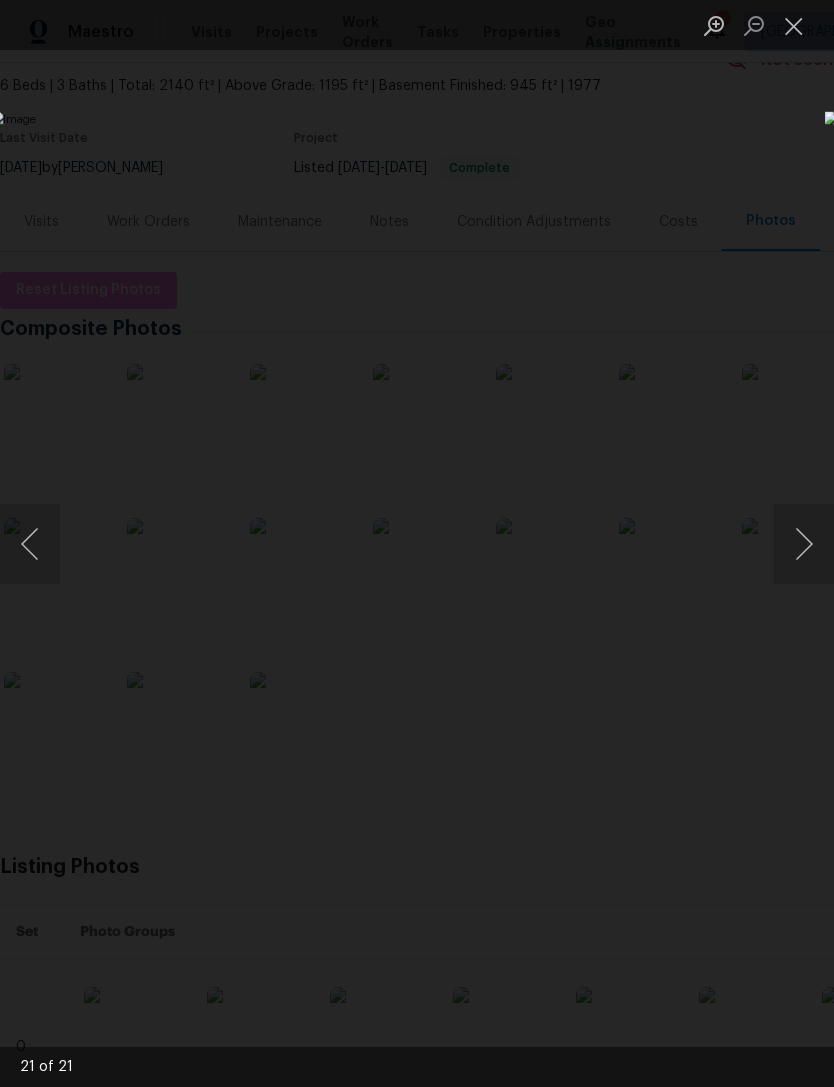 click at bounding box center (804, 544) 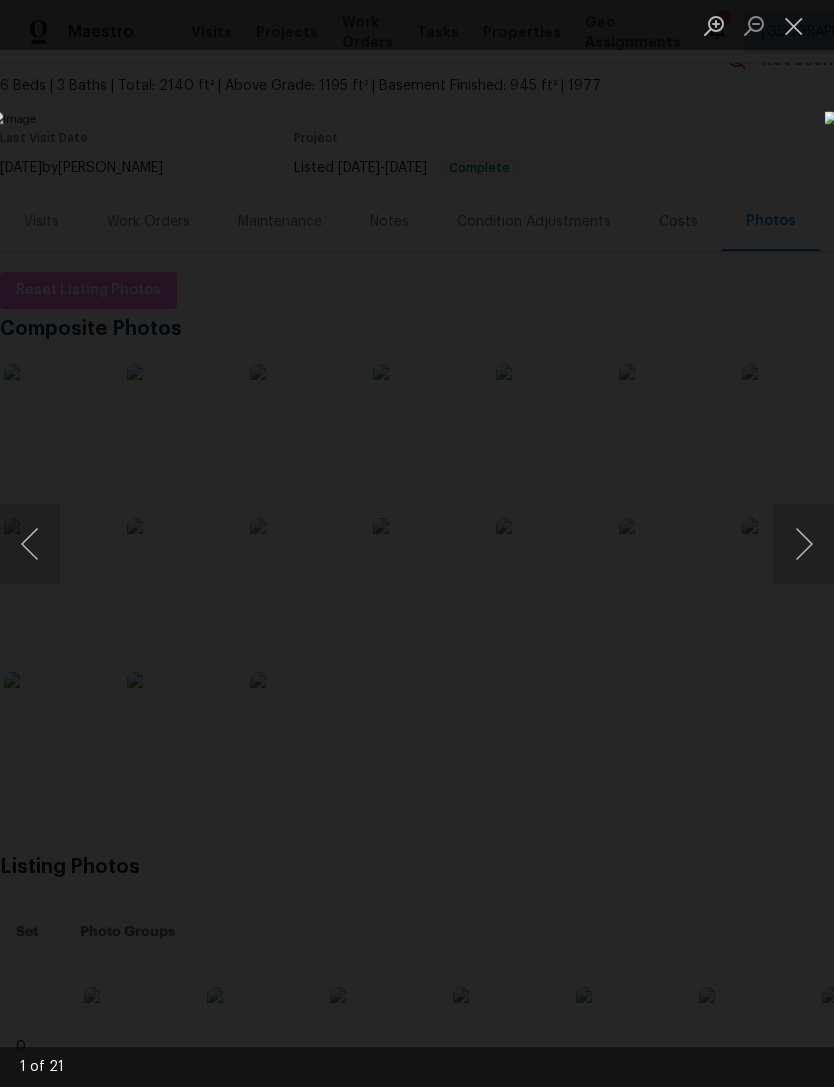 click at bounding box center (804, 544) 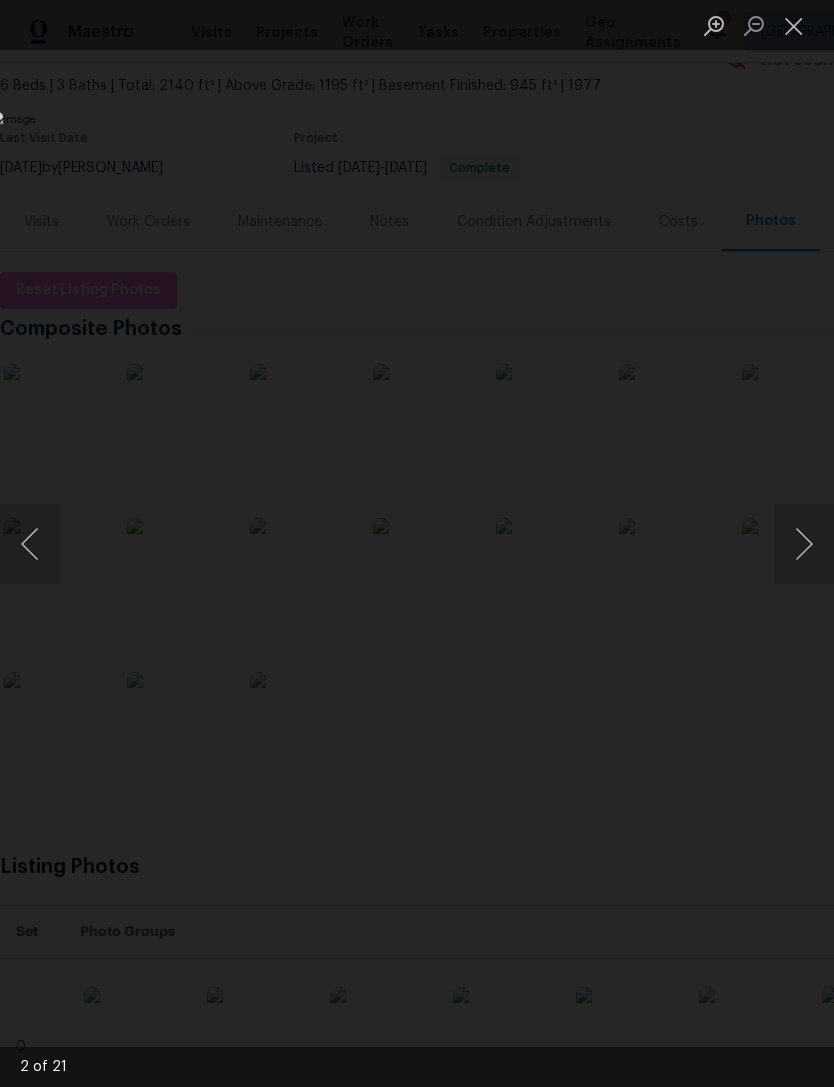 click at bounding box center (804, 544) 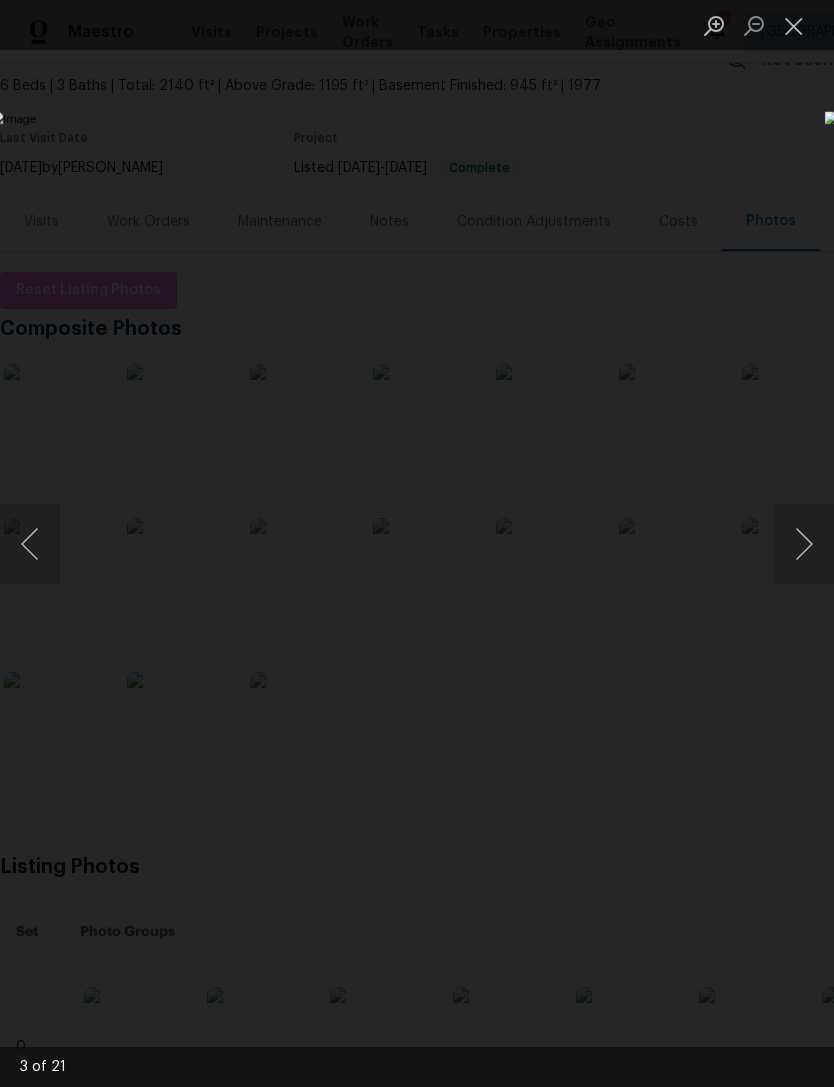 click at bounding box center (804, 544) 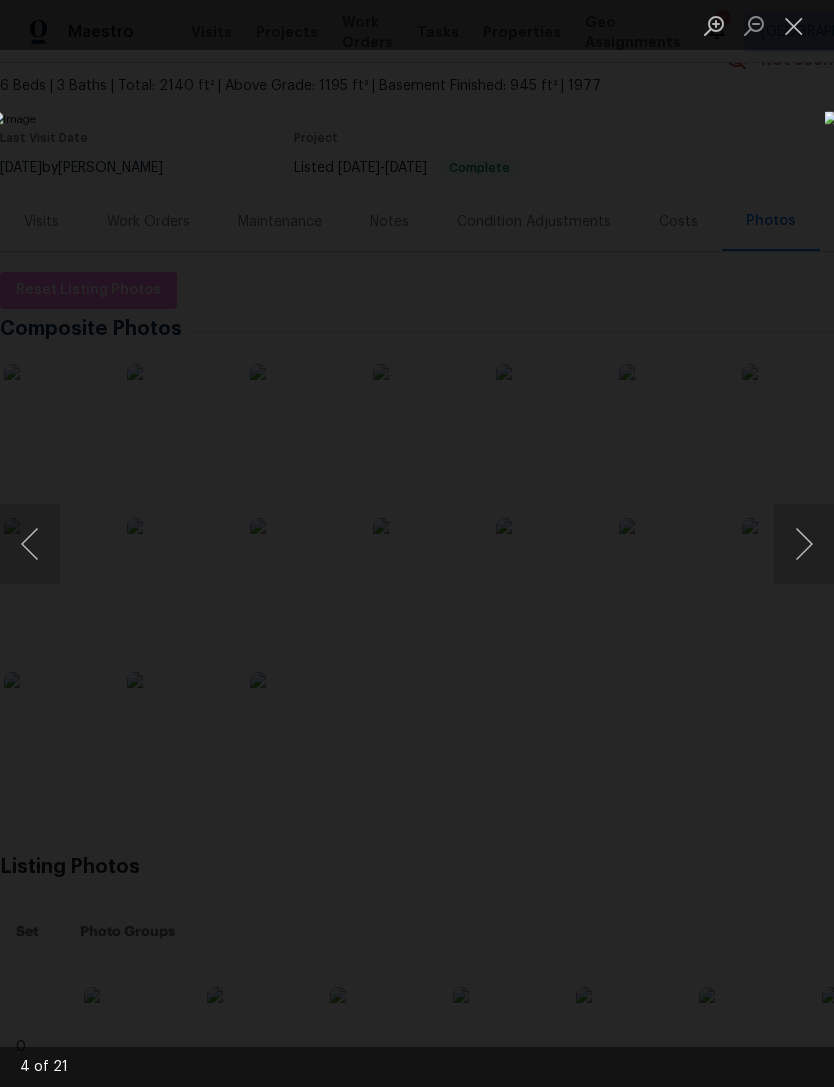click at bounding box center (804, 544) 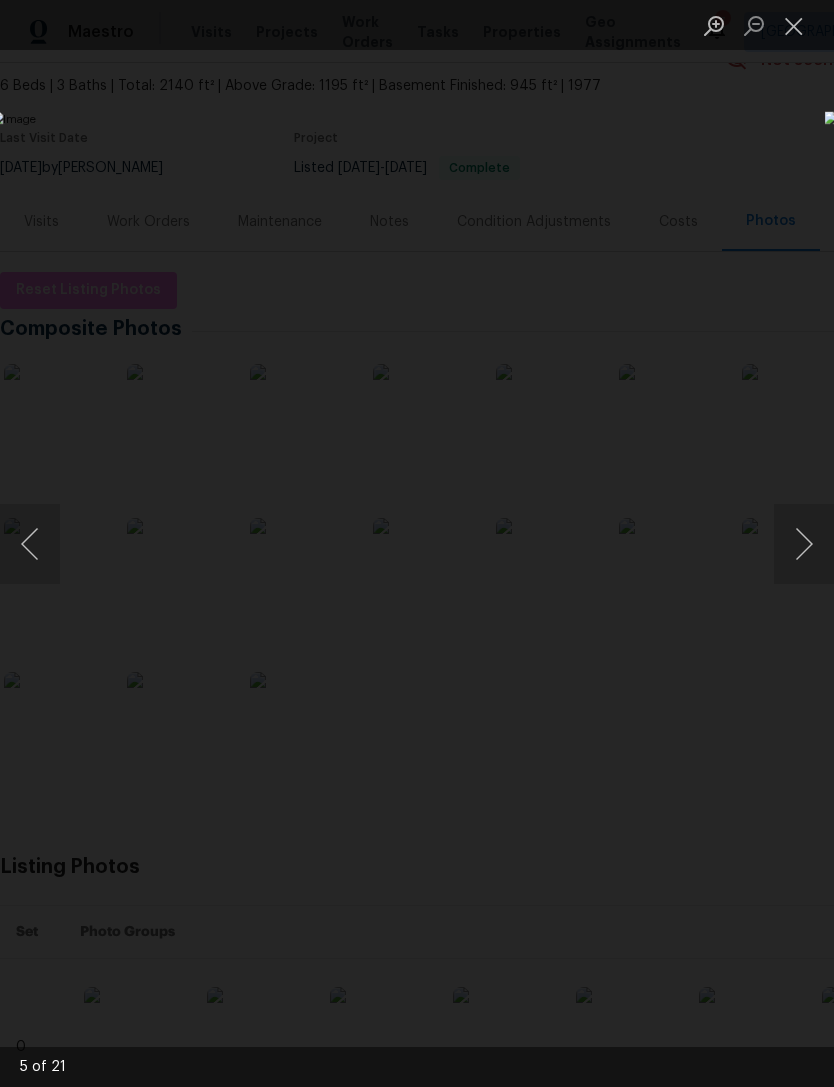 click at bounding box center (804, 544) 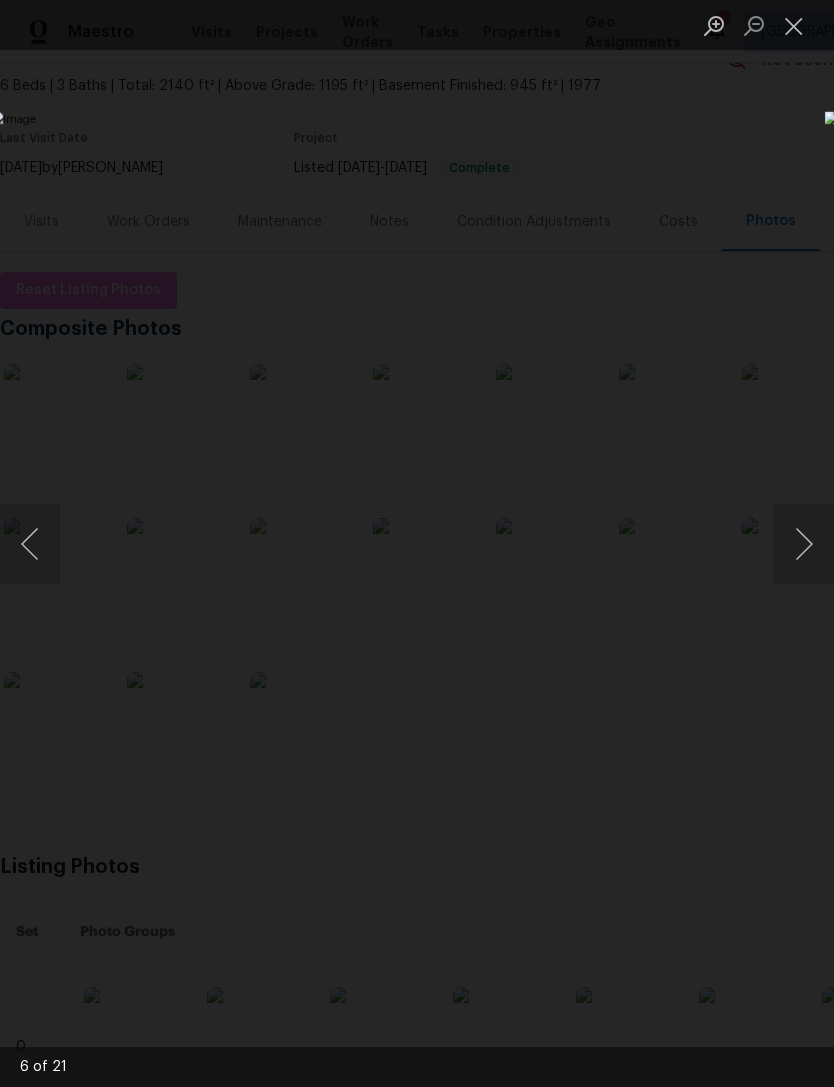 click at bounding box center (804, 544) 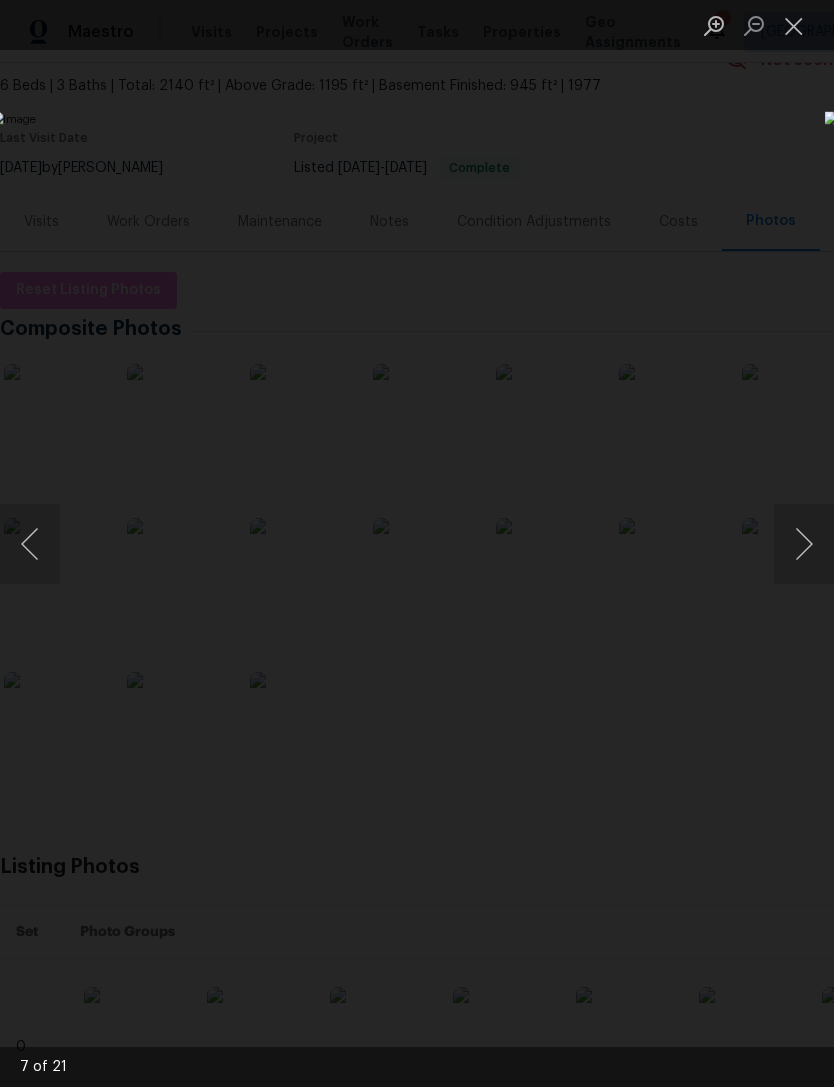 click at bounding box center (804, 544) 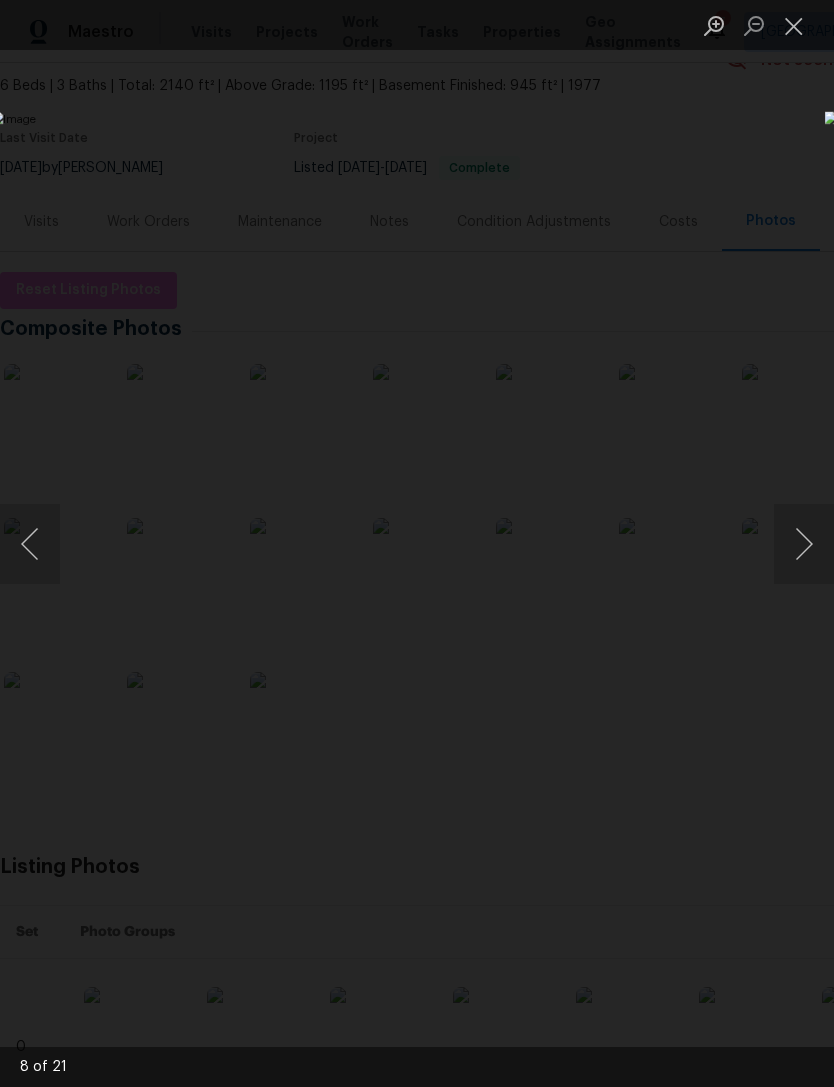 click at bounding box center (804, 544) 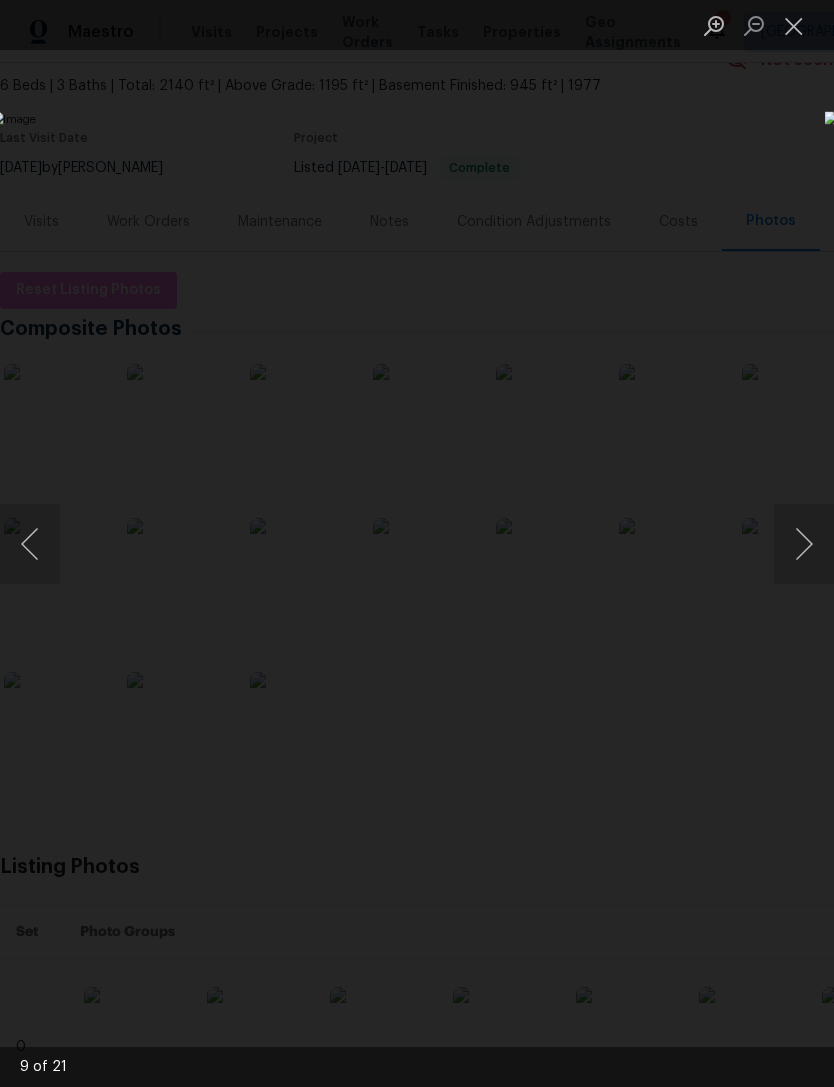 click at bounding box center [804, 544] 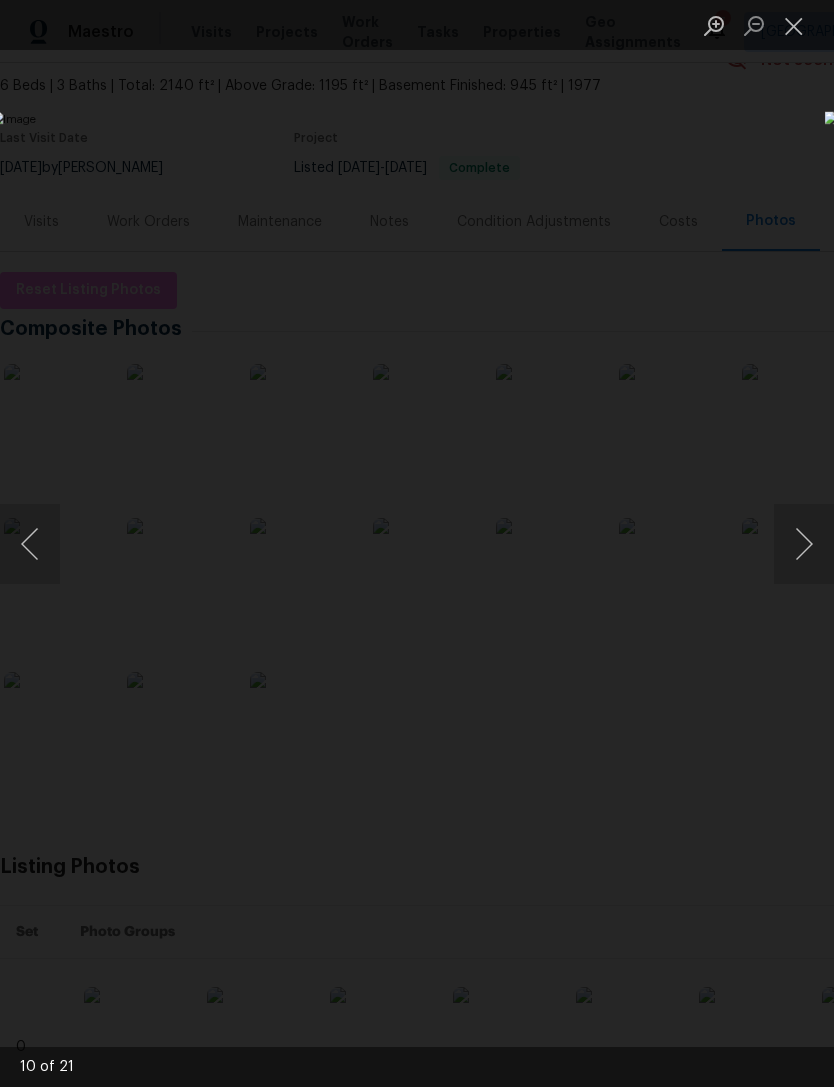 click at bounding box center [804, 544] 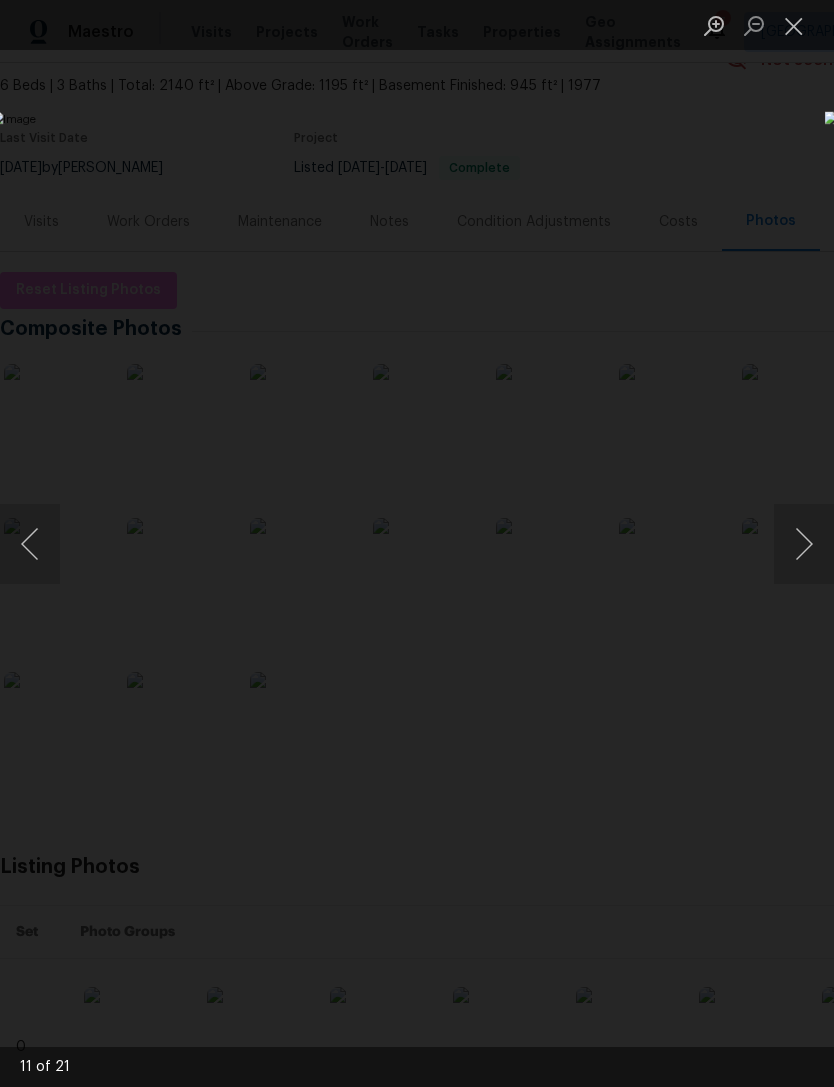 click at bounding box center (794, 25) 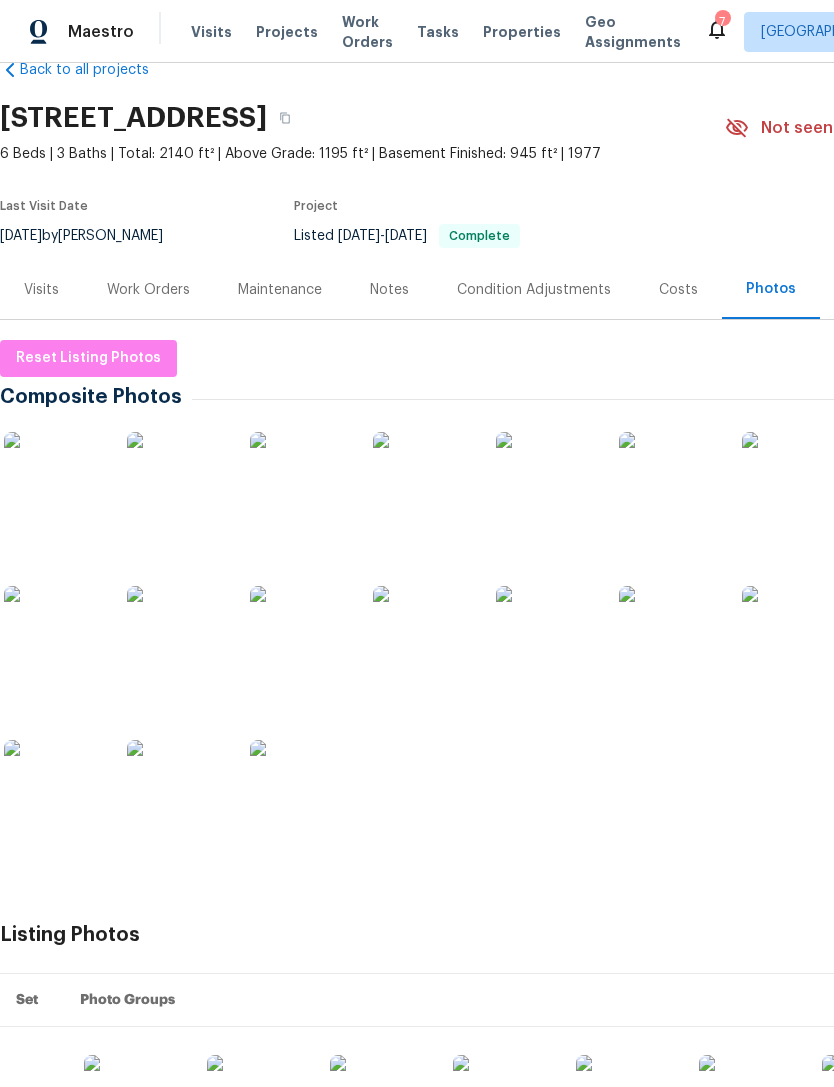 scroll, scrollTop: 43, scrollLeft: 0, axis: vertical 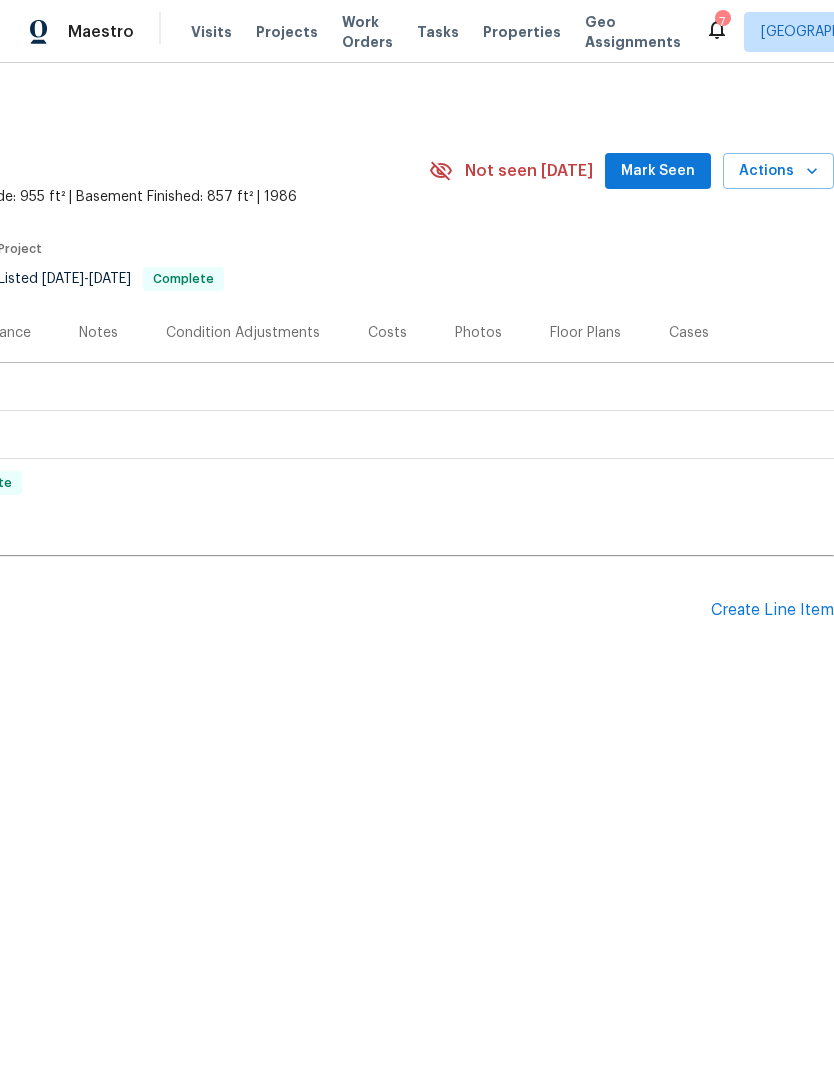 click on "Create Line Item" at bounding box center (772, 610) 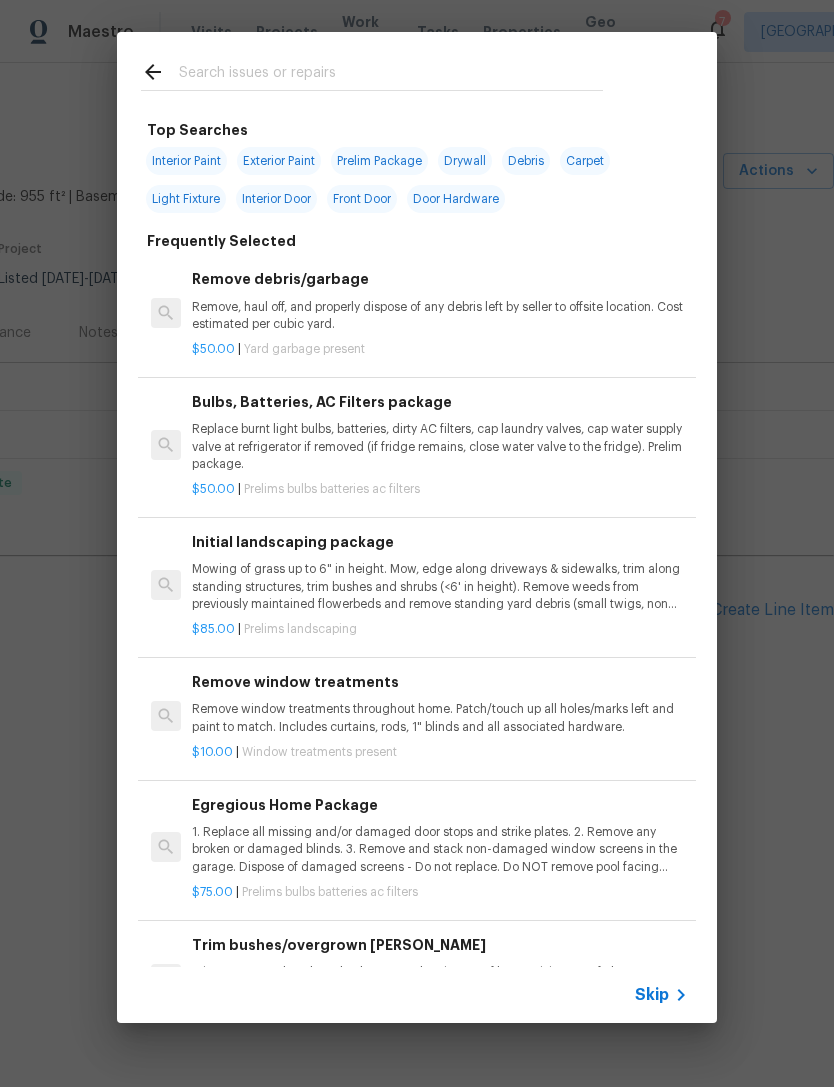 click on "Skip" at bounding box center [652, 995] 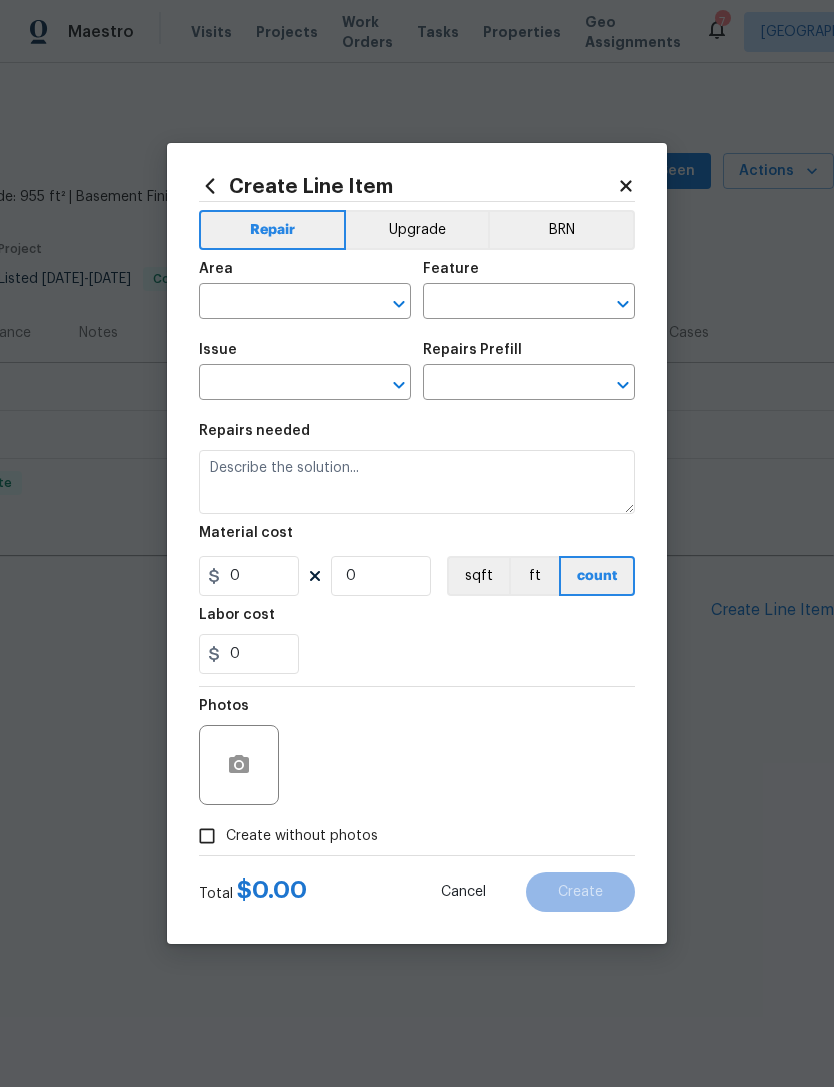 click at bounding box center [277, 303] 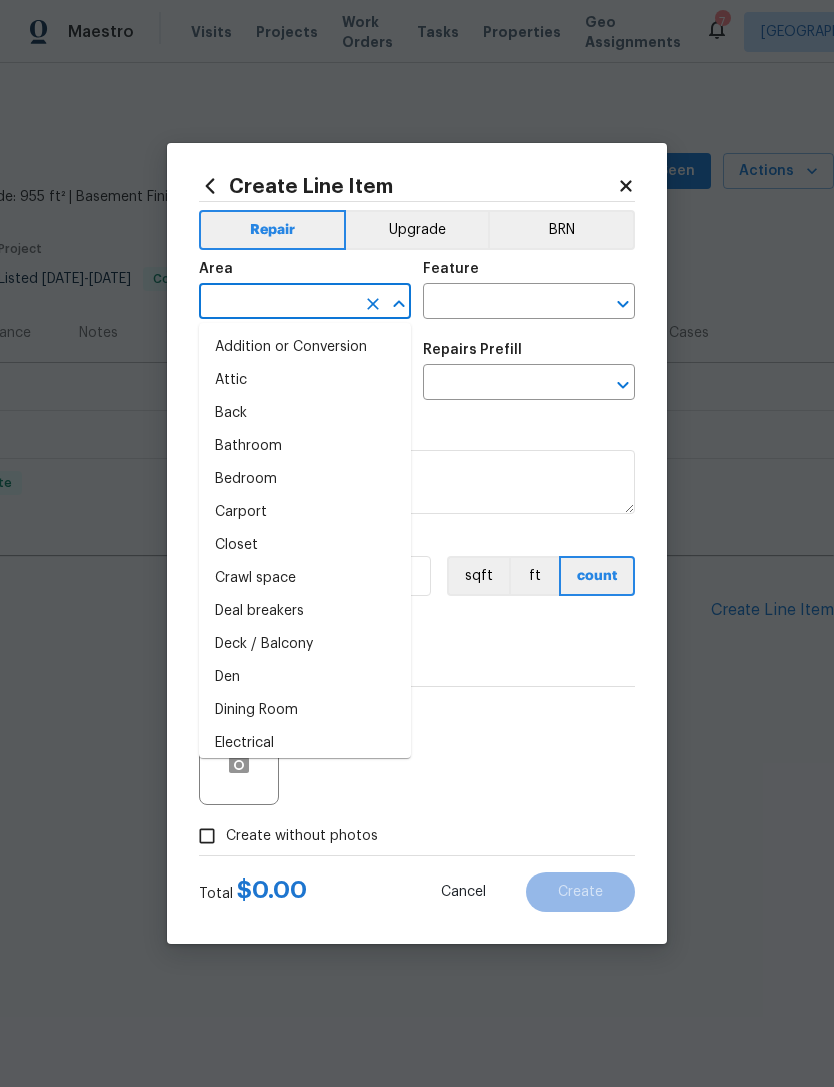 type on "w" 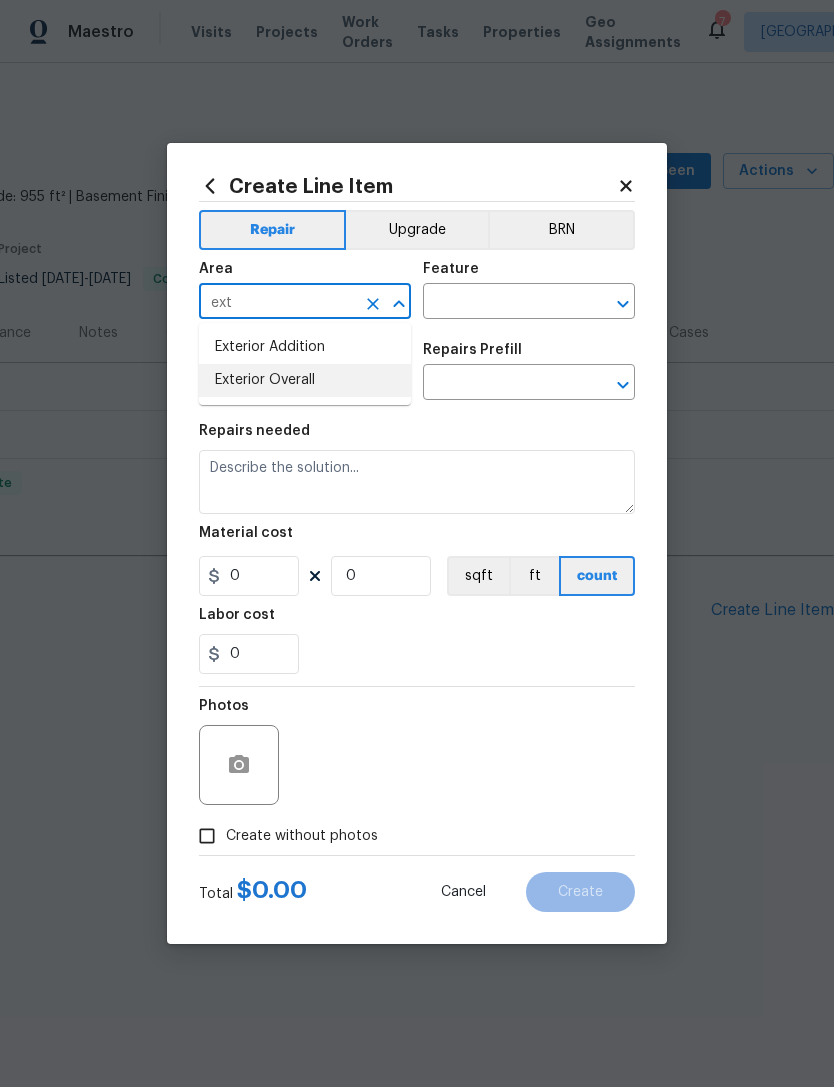 click on "Exterior Overall" at bounding box center (305, 380) 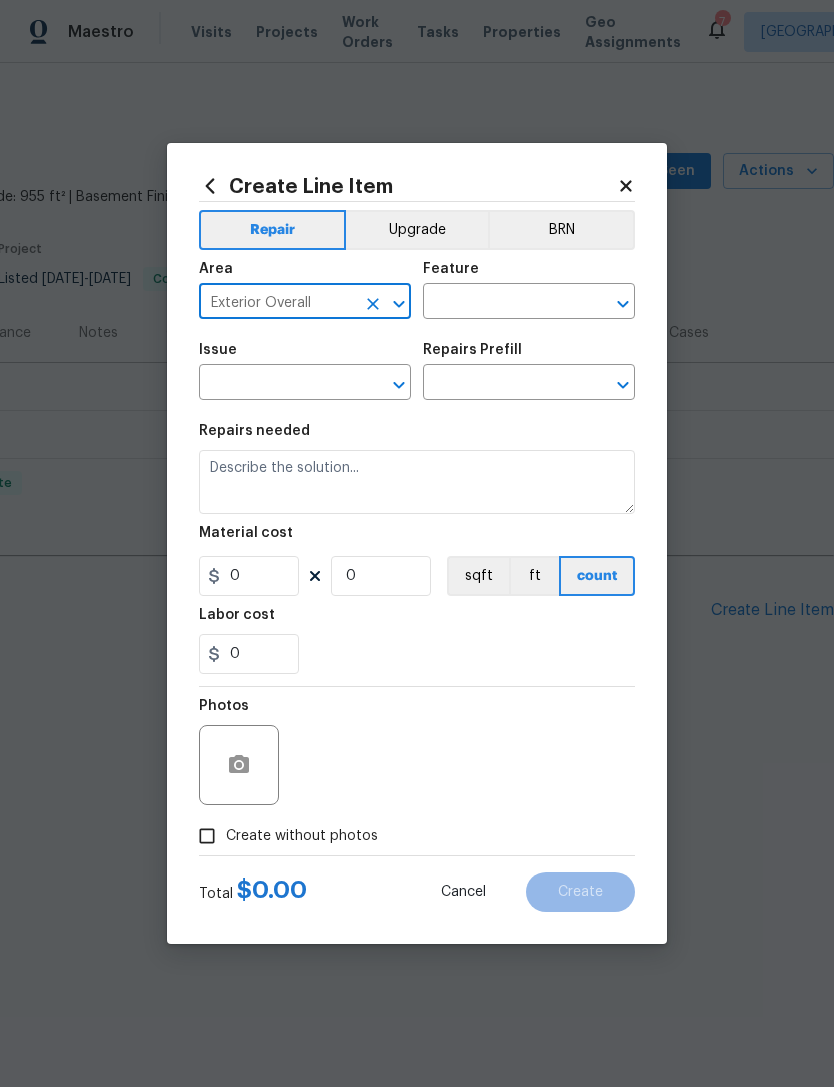 click at bounding box center (501, 303) 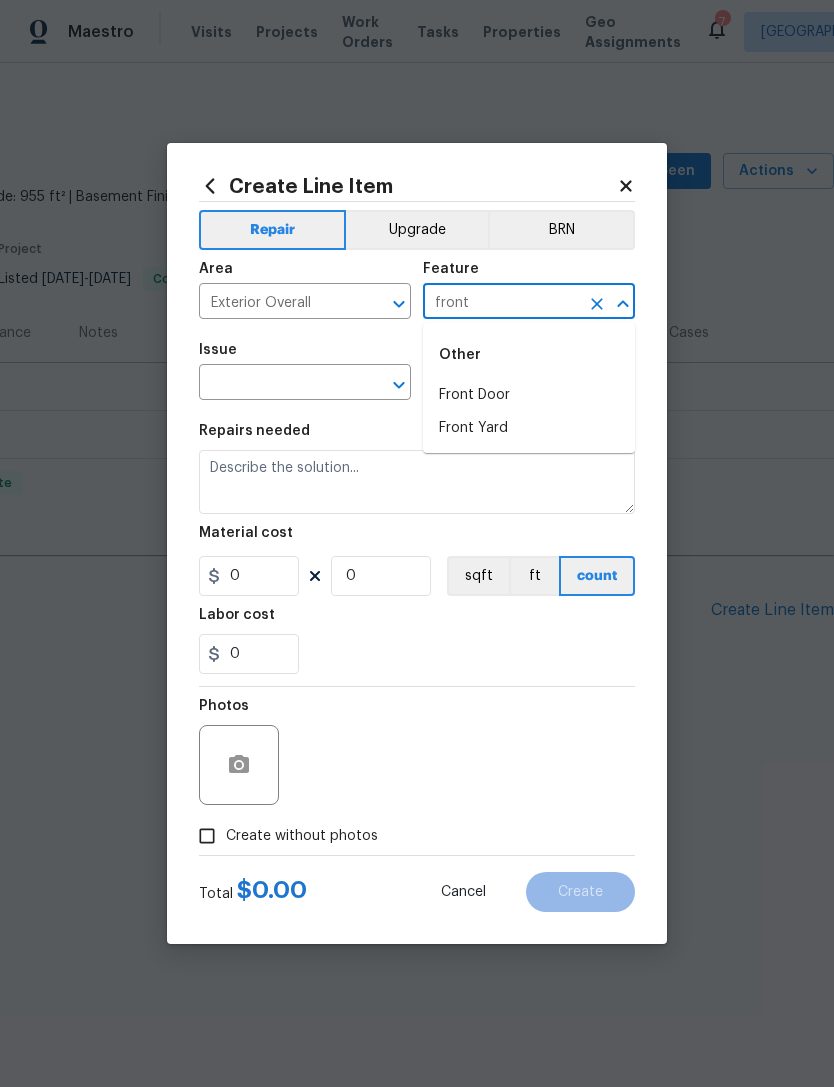click on "Front Door" at bounding box center (529, 395) 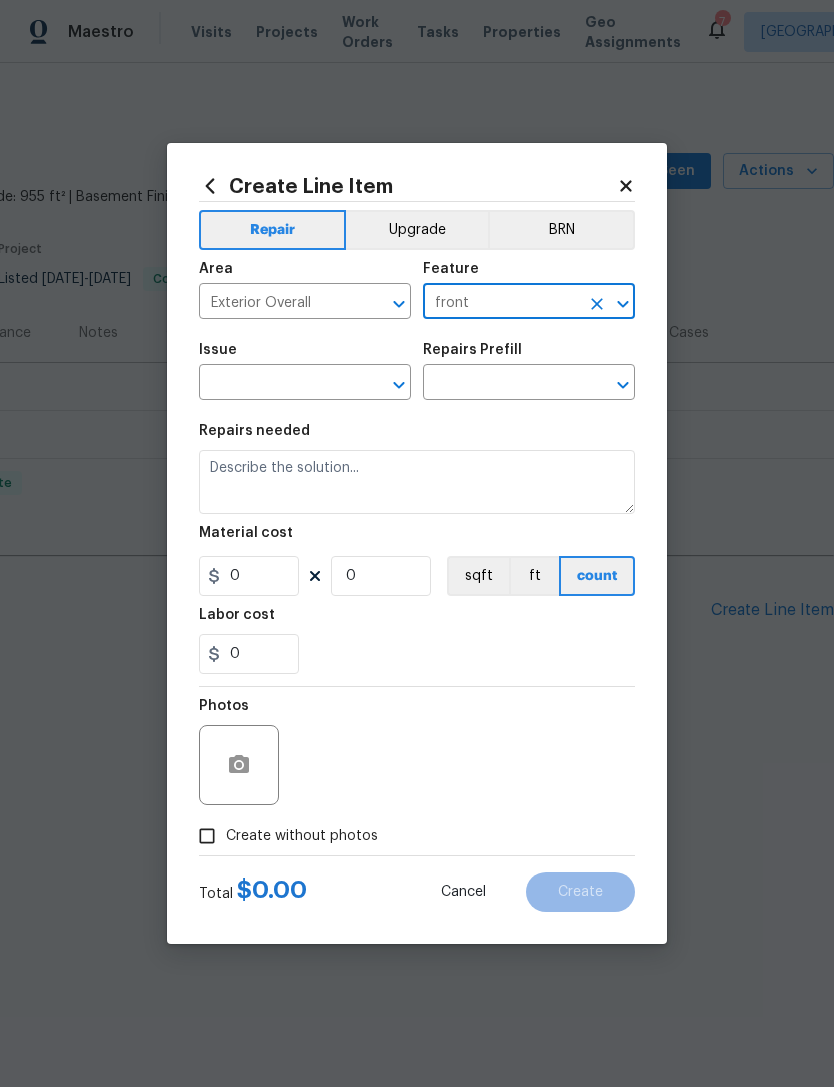 type on "Front Door" 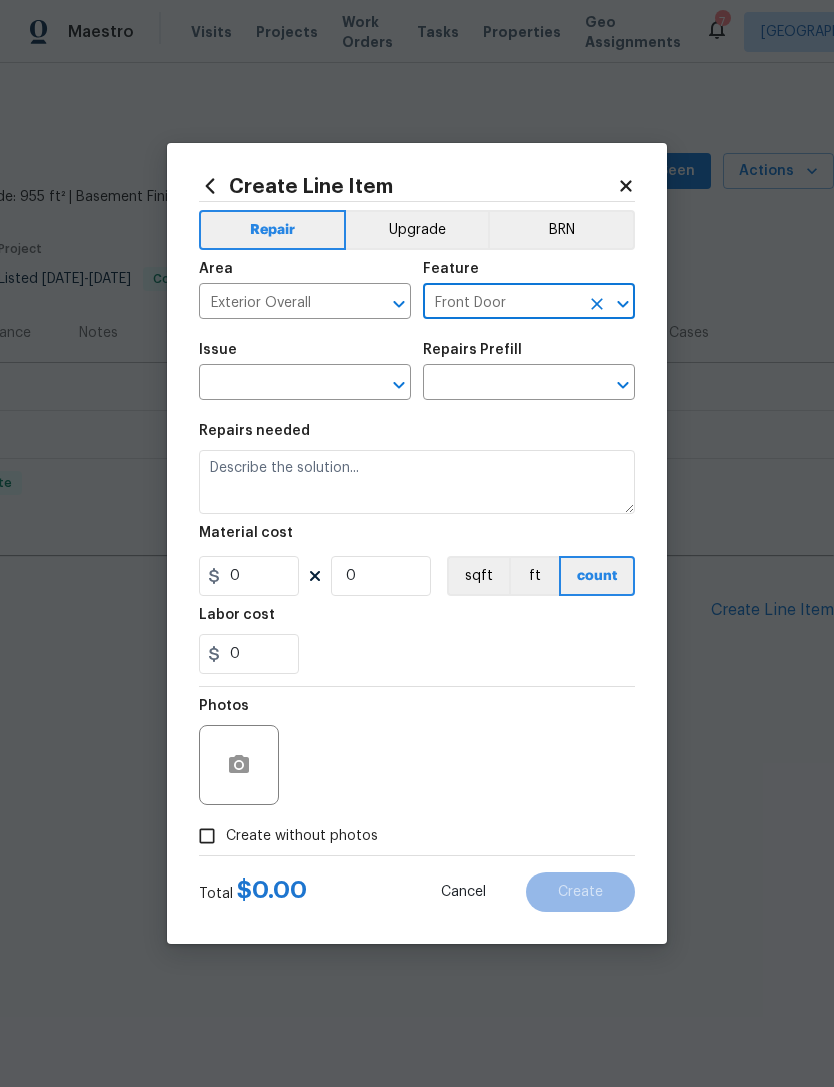 click at bounding box center (277, 384) 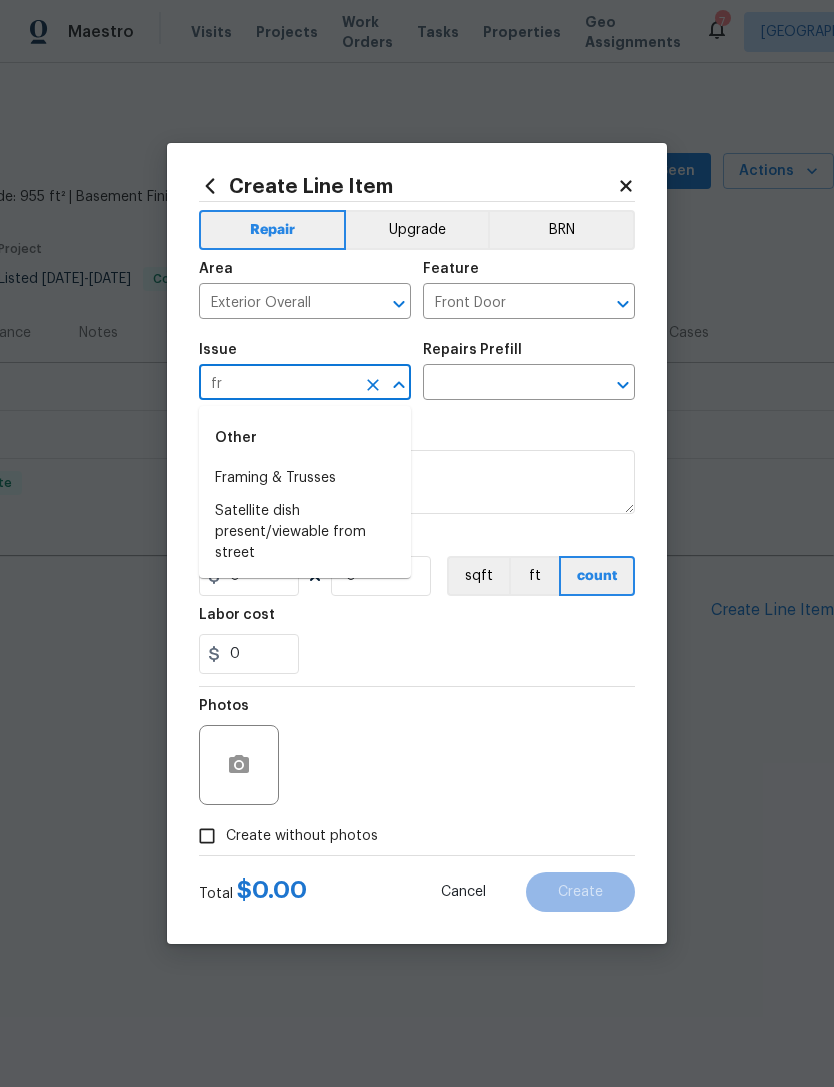 type on "f" 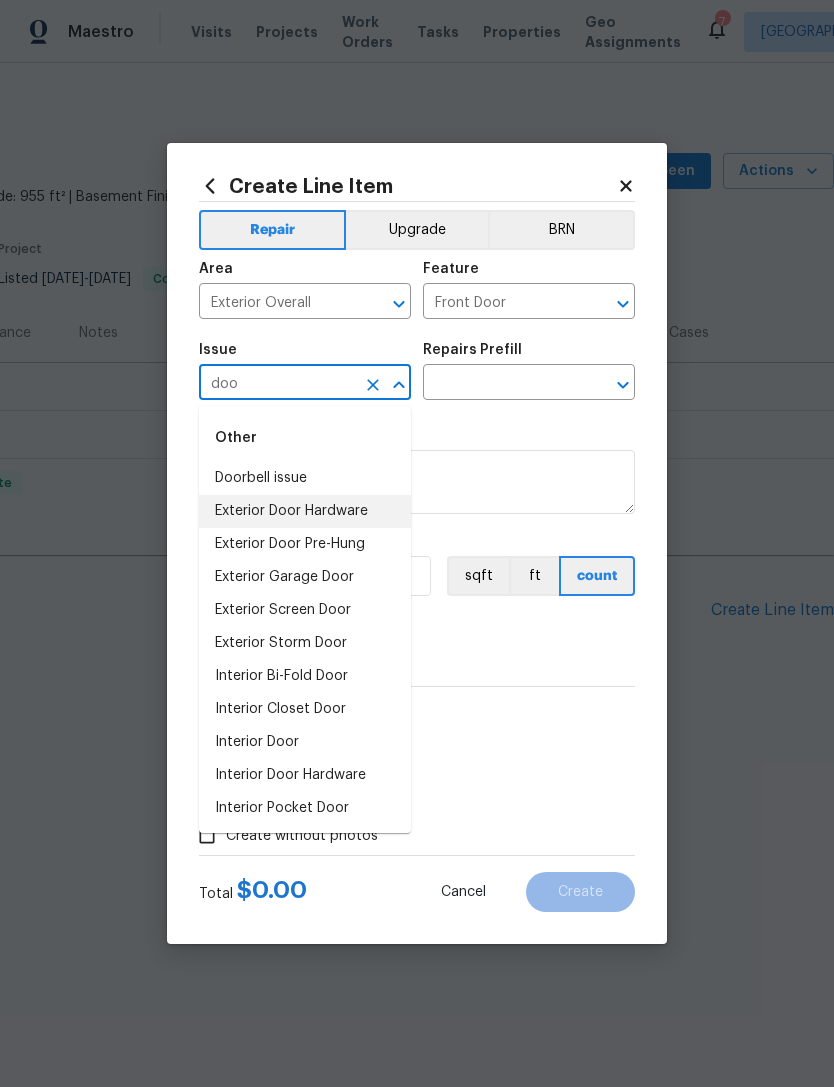 click on "Exterior Door Hardware" at bounding box center [305, 511] 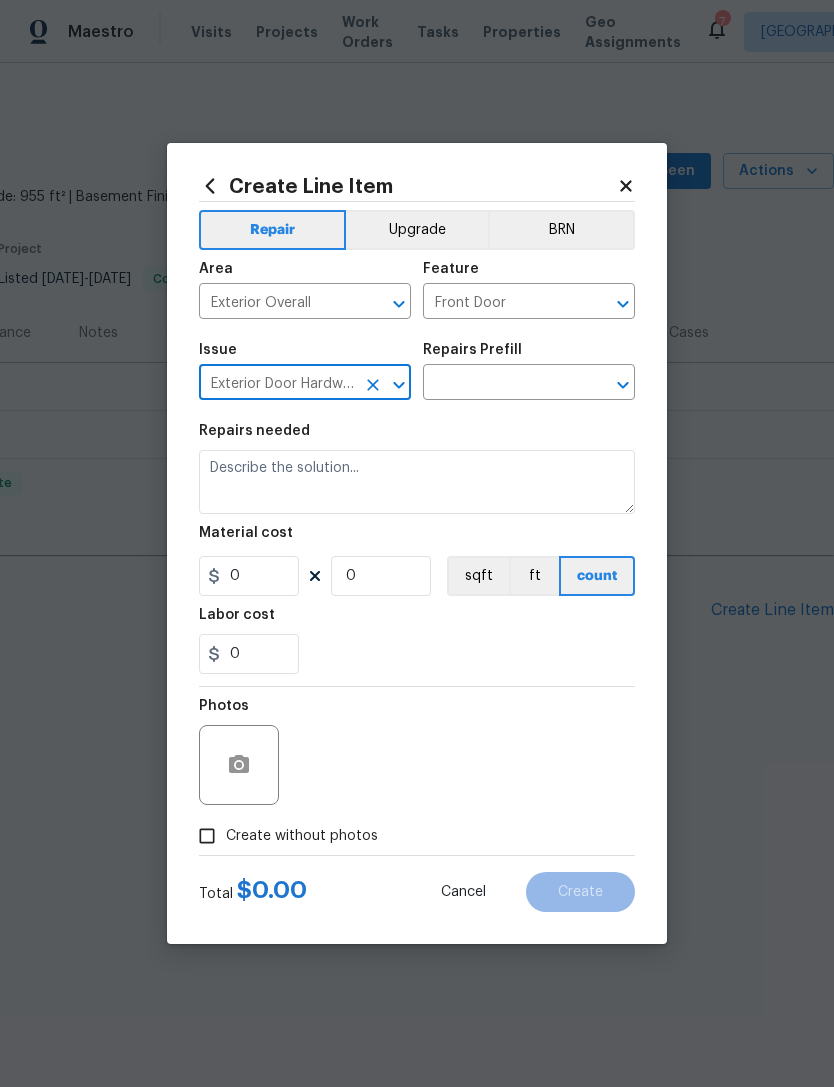 click at bounding box center (501, 384) 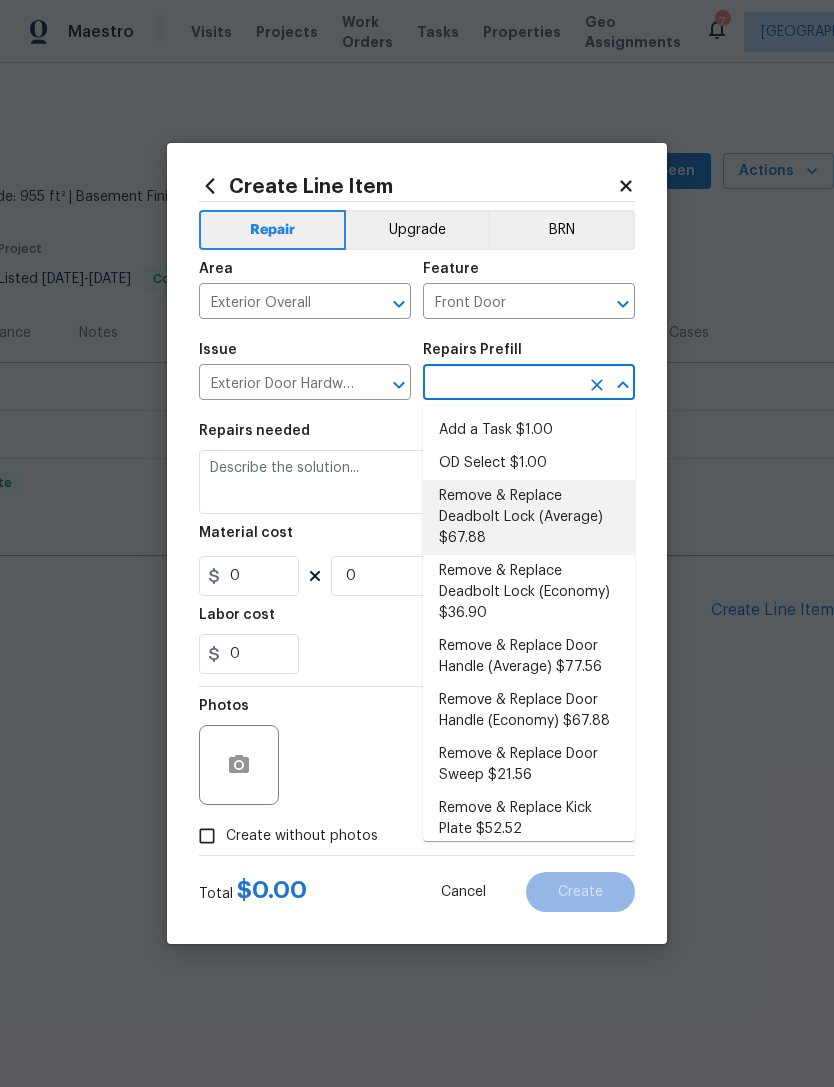click on "Remove & Replace Deadbolt Lock (Average) $67.88" at bounding box center (529, 517) 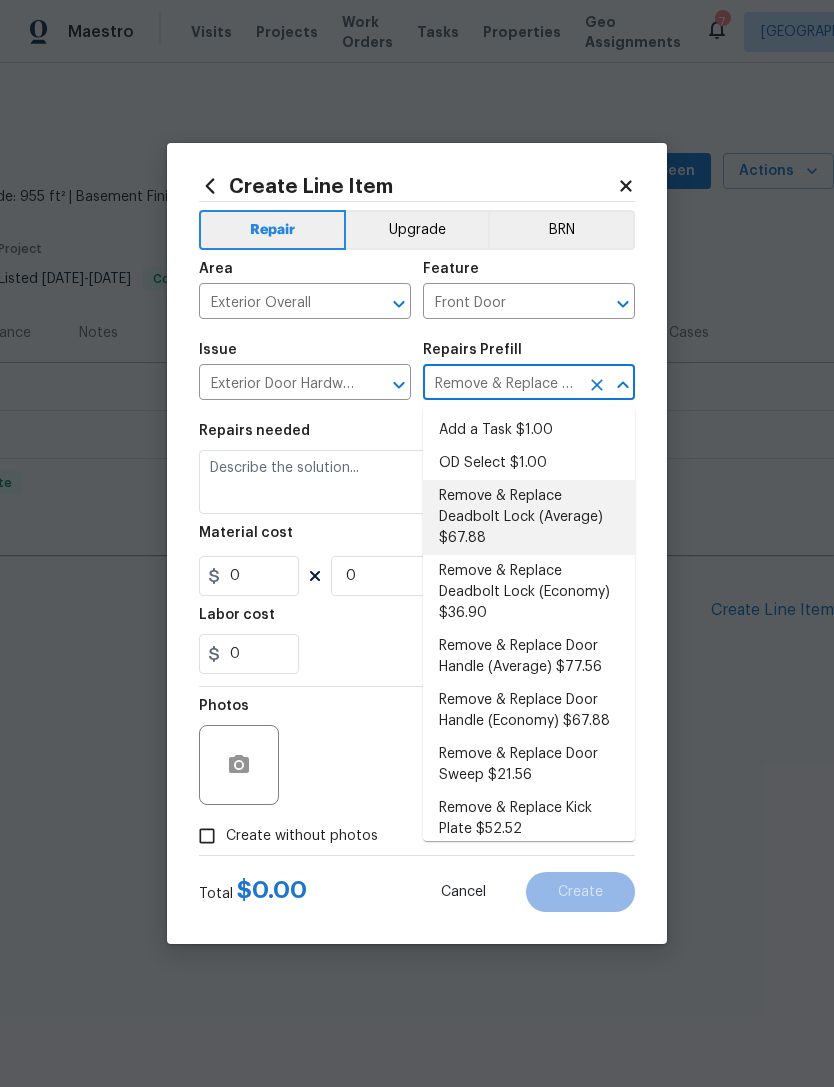type on "Interior Door" 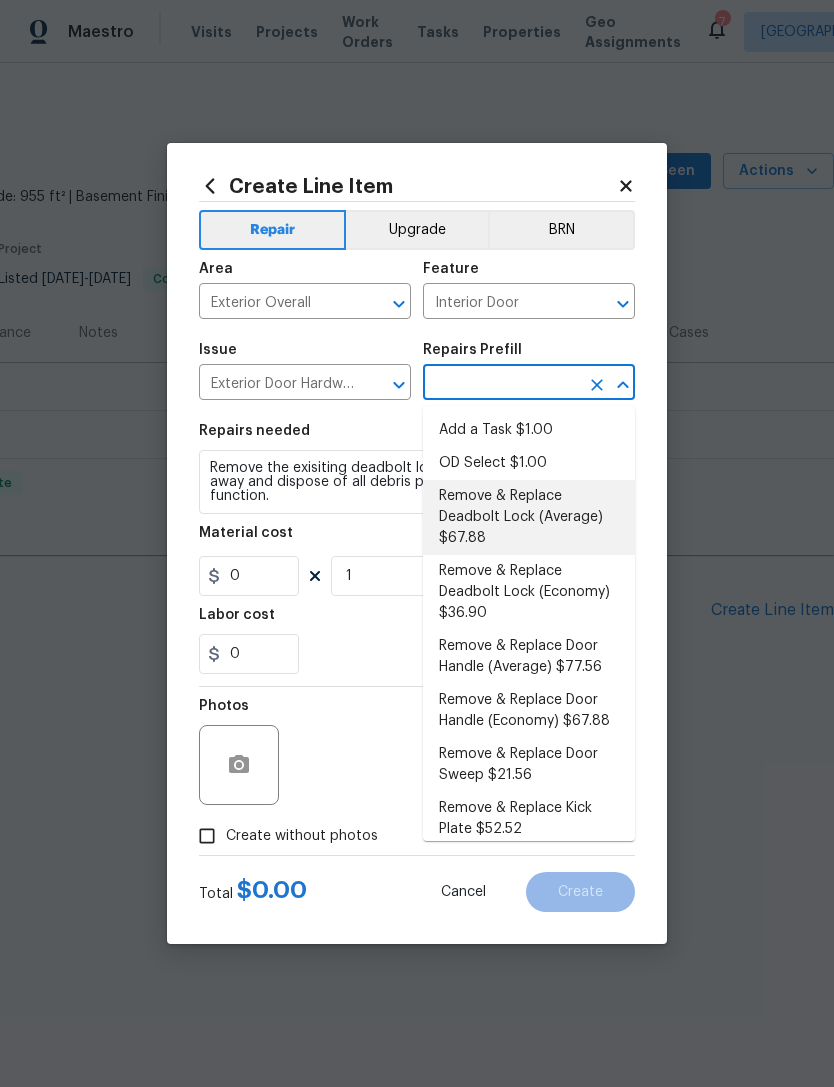 type on "Remove & Replace Deadbolt Lock (Average) $67.88" 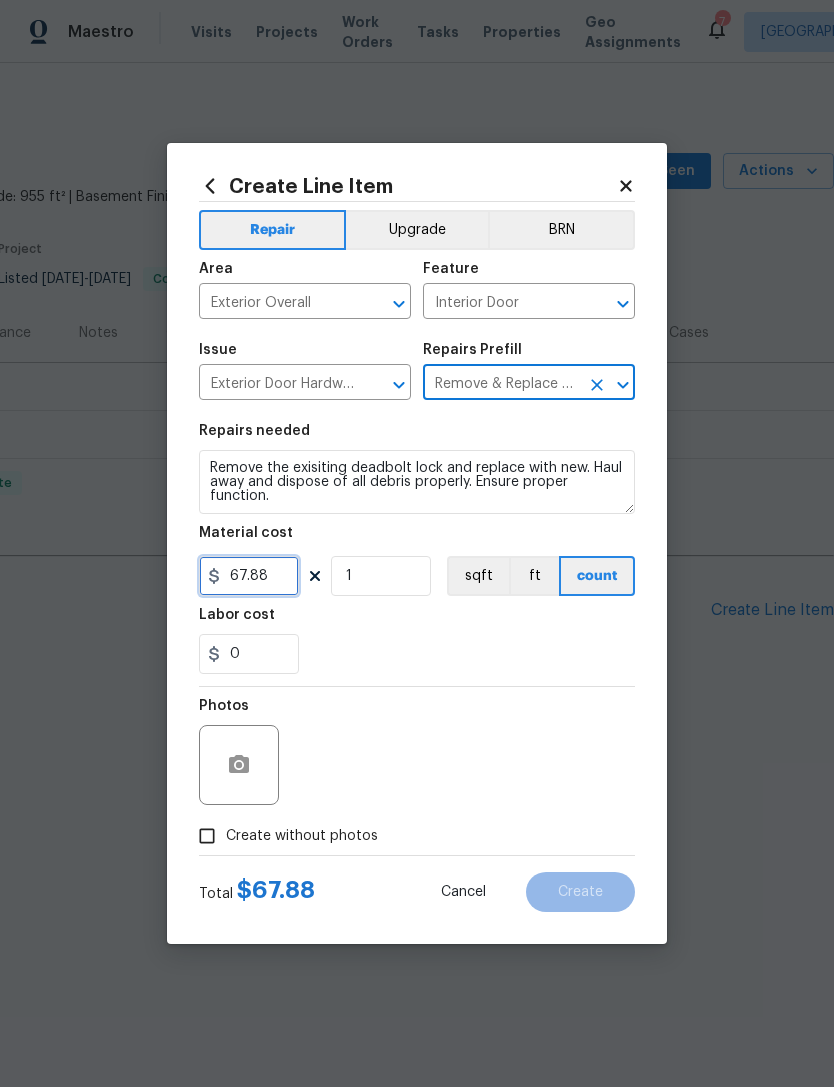 click on "67.88" at bounding box center [249, 576] 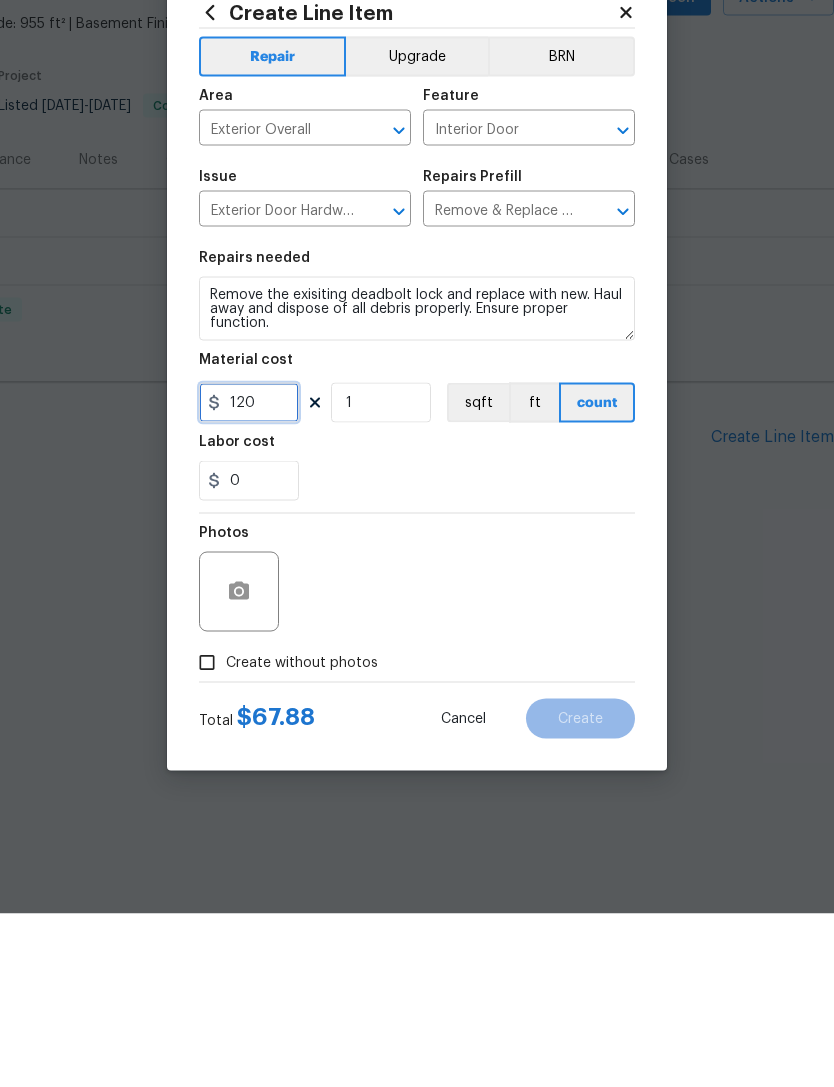 type on "120" 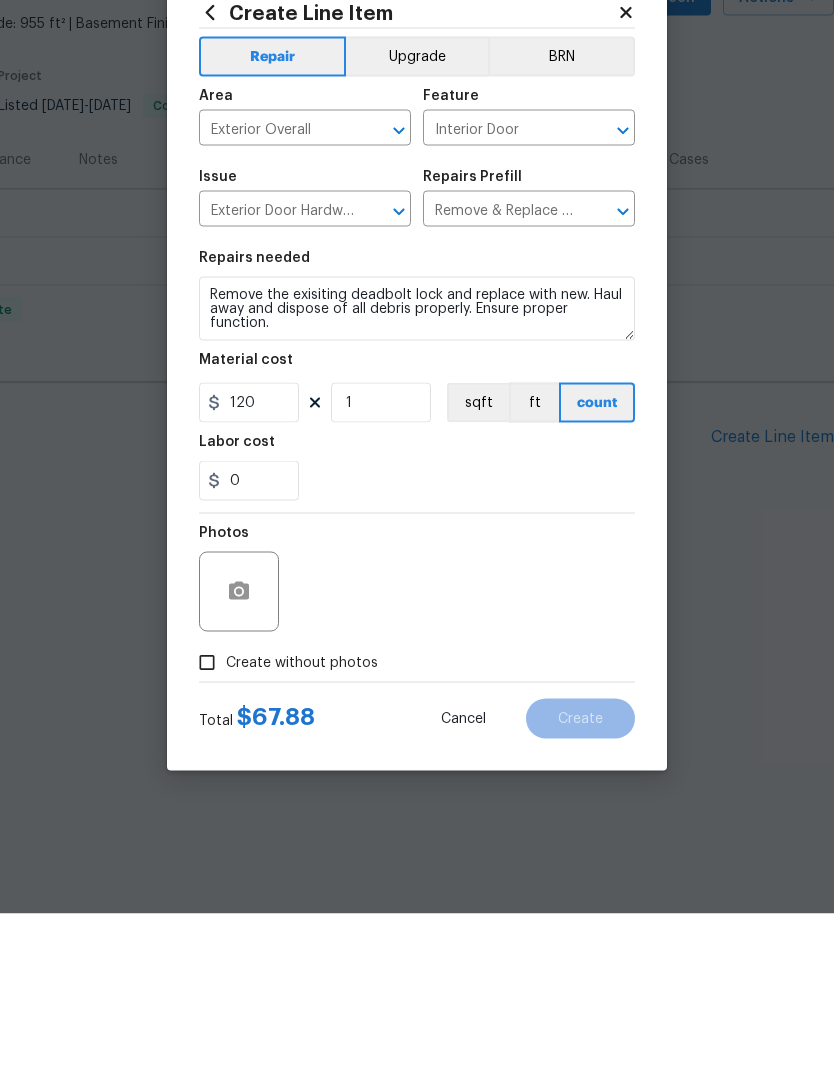 click on "Create without photos" at bounding box center (207, 836) 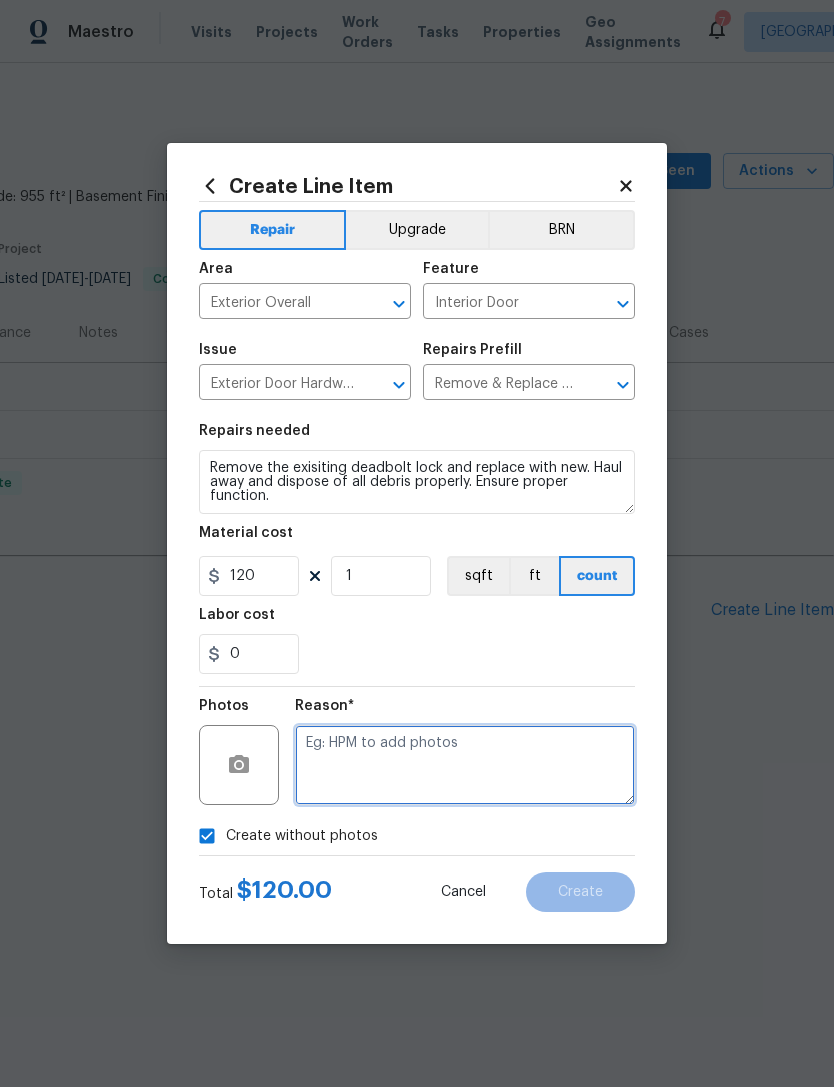 click at bounding box center [465, 765] 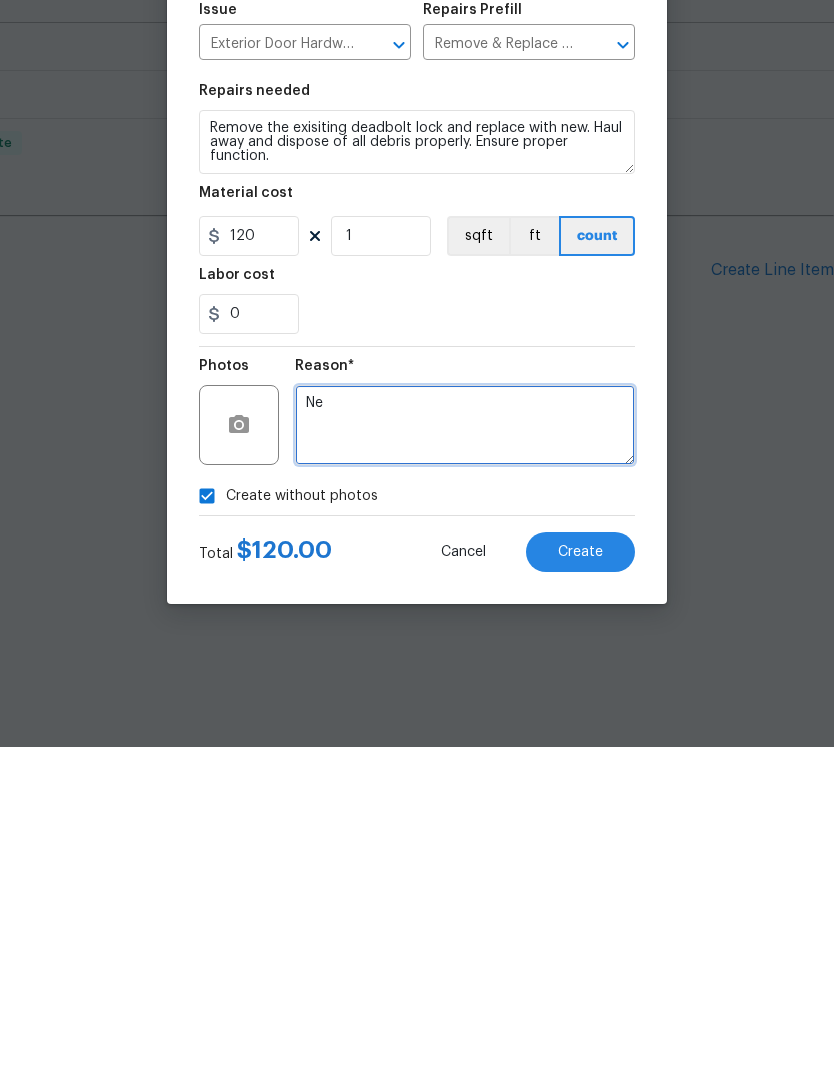 type on "N" 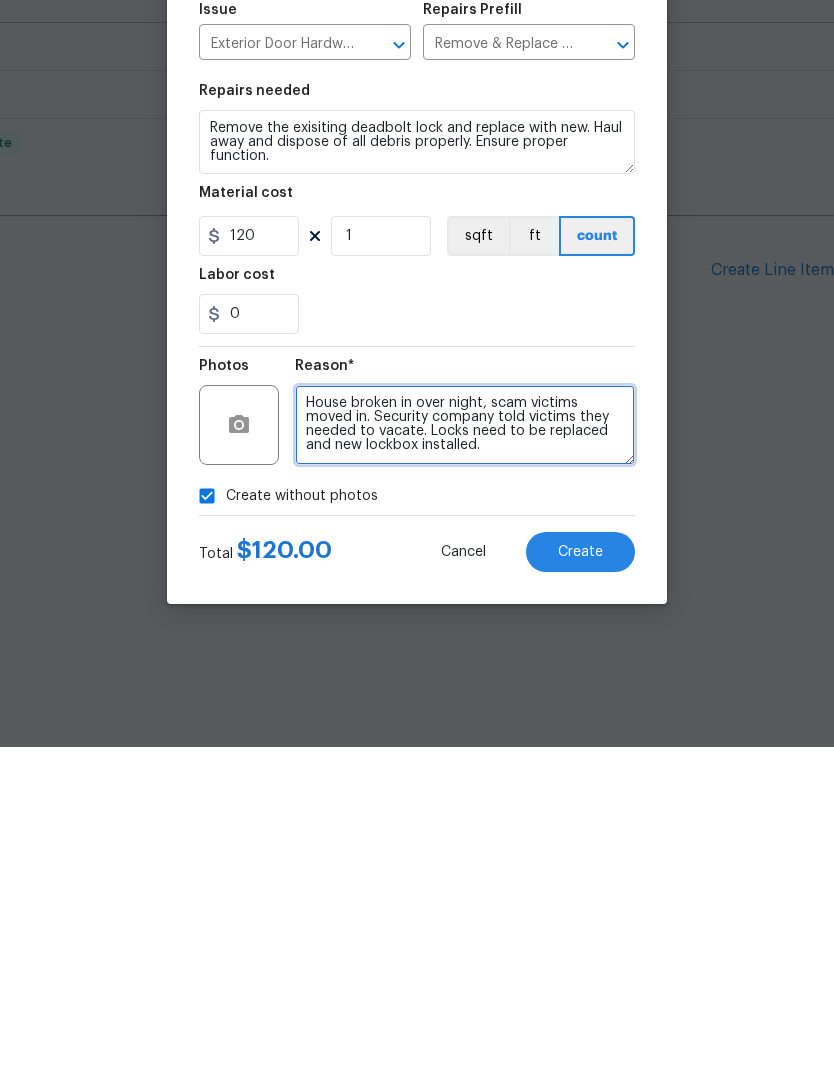 type on "House broken in over night, scam victims moved in. Security company told victims they needed to vacate. Locks need to be replaced and new lockbox installed." 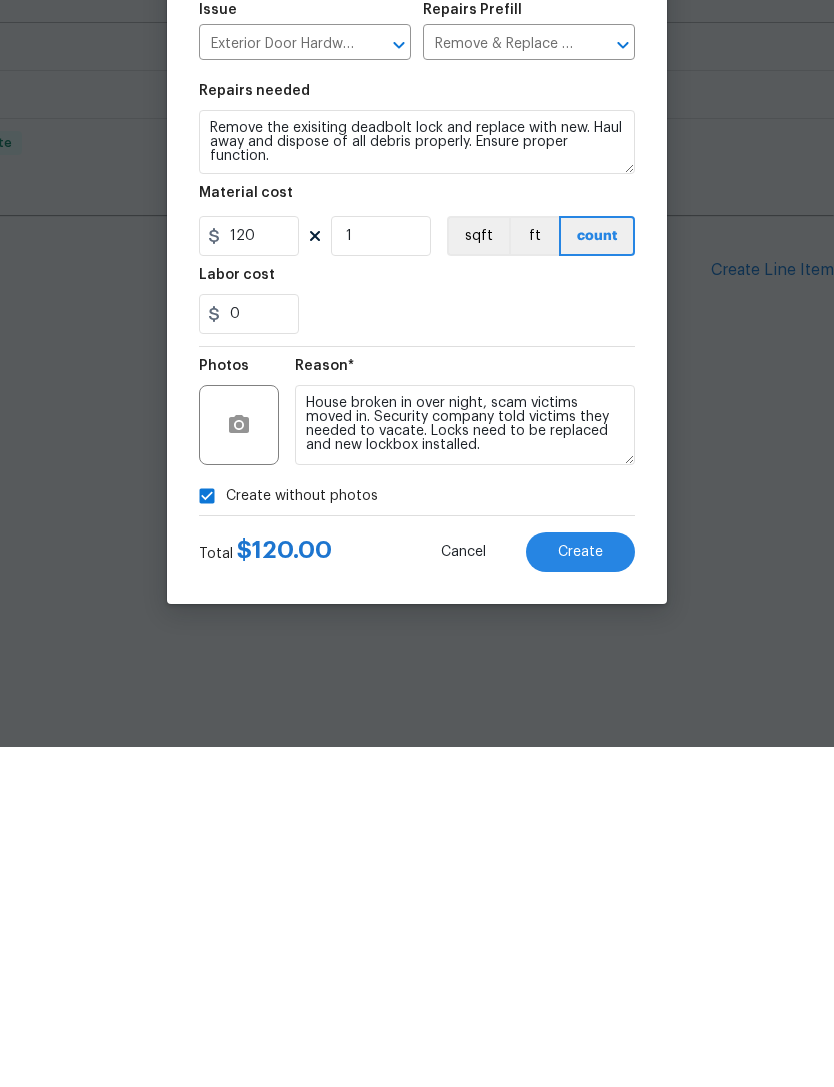 click on "Create" at bounding box center (580, 892) 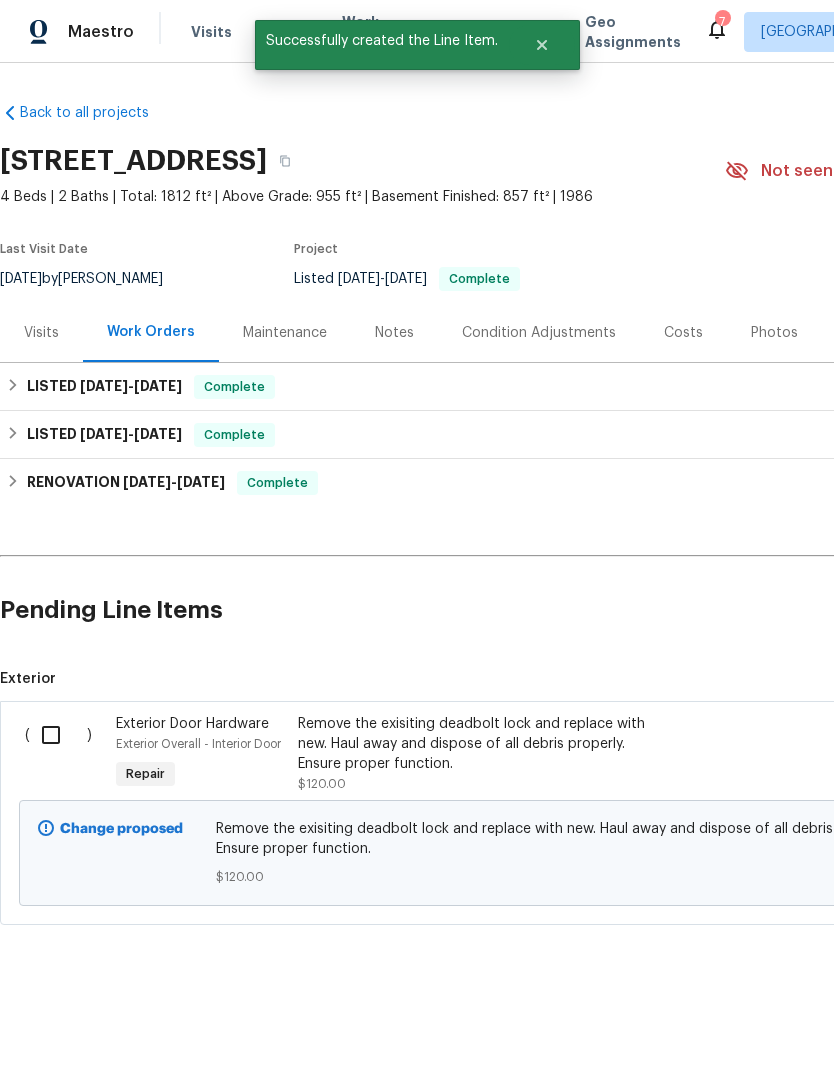 scroll, scrollTop: 0, scrollLeft: 0, axis: both 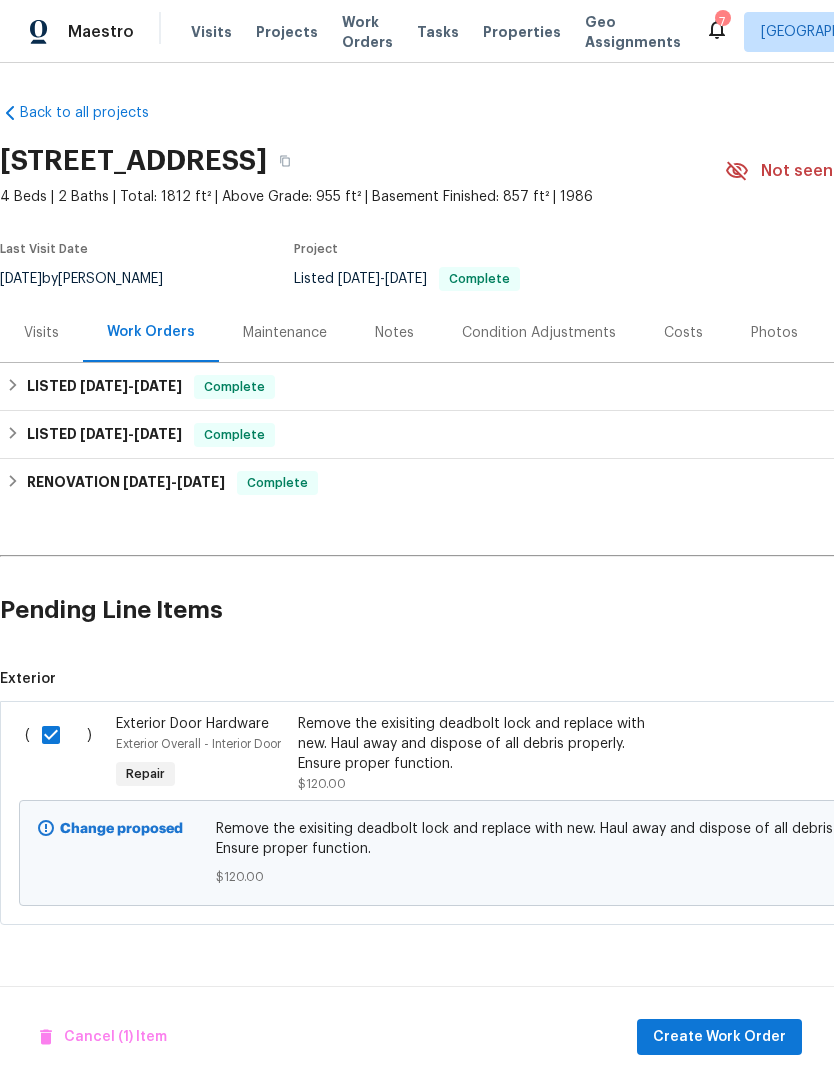 click on "Remove the exisiting deadbolt lock and replace with new. Haul away and dispose of all debris properly. Ensure proper function." at bounding box center [474, 744] 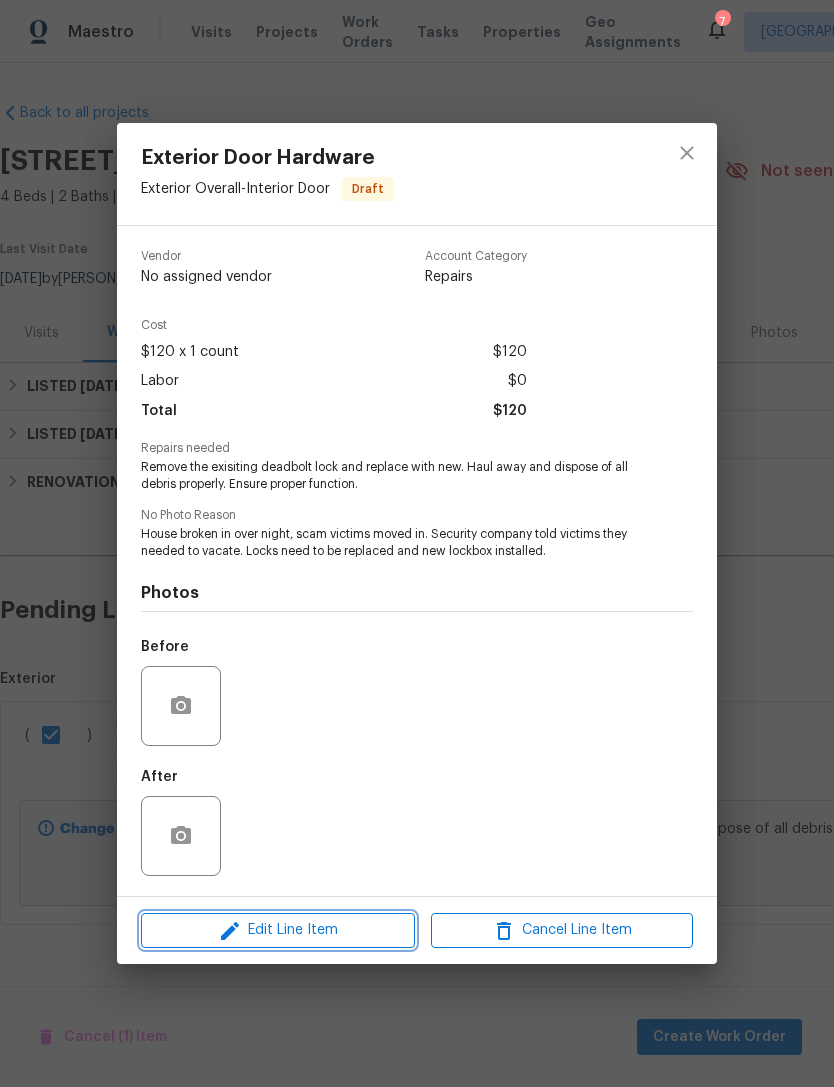click on "Edit Line Item" at bounding box center (278, 930) 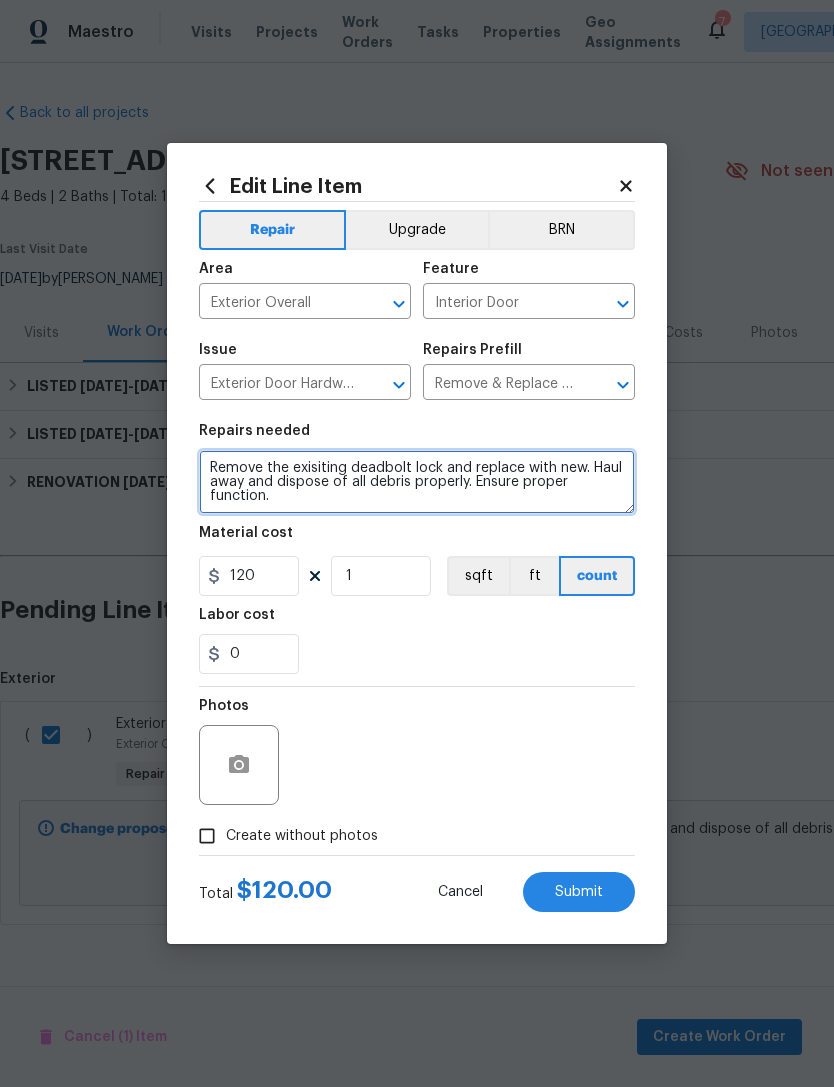 click on "Remove the exisiting deadbolt lock and replace with new. Haul away and dispose of all debris properly. Ensure proper function." at bounding box center (417, 482) 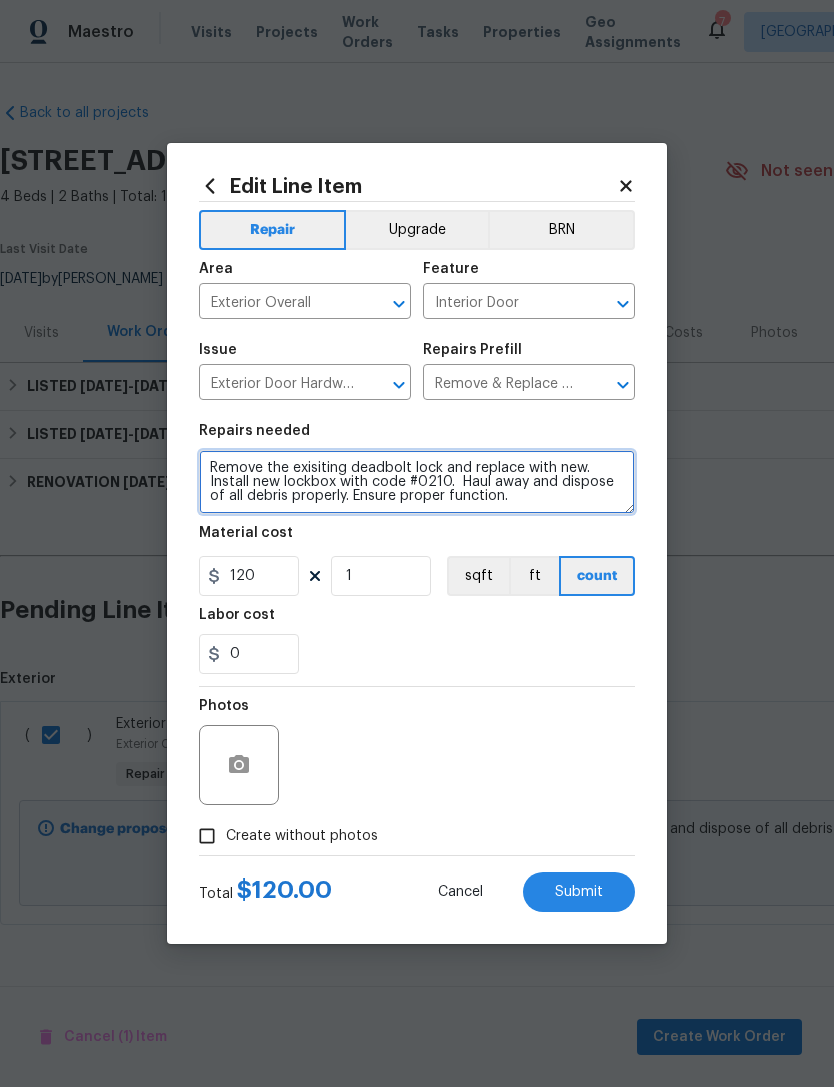 type on "Remove the exisiting deadbolt lock and replace with new. Install new lockbox with code #0210.  Haul away and dispose of all debris properly. Ensure proper function." 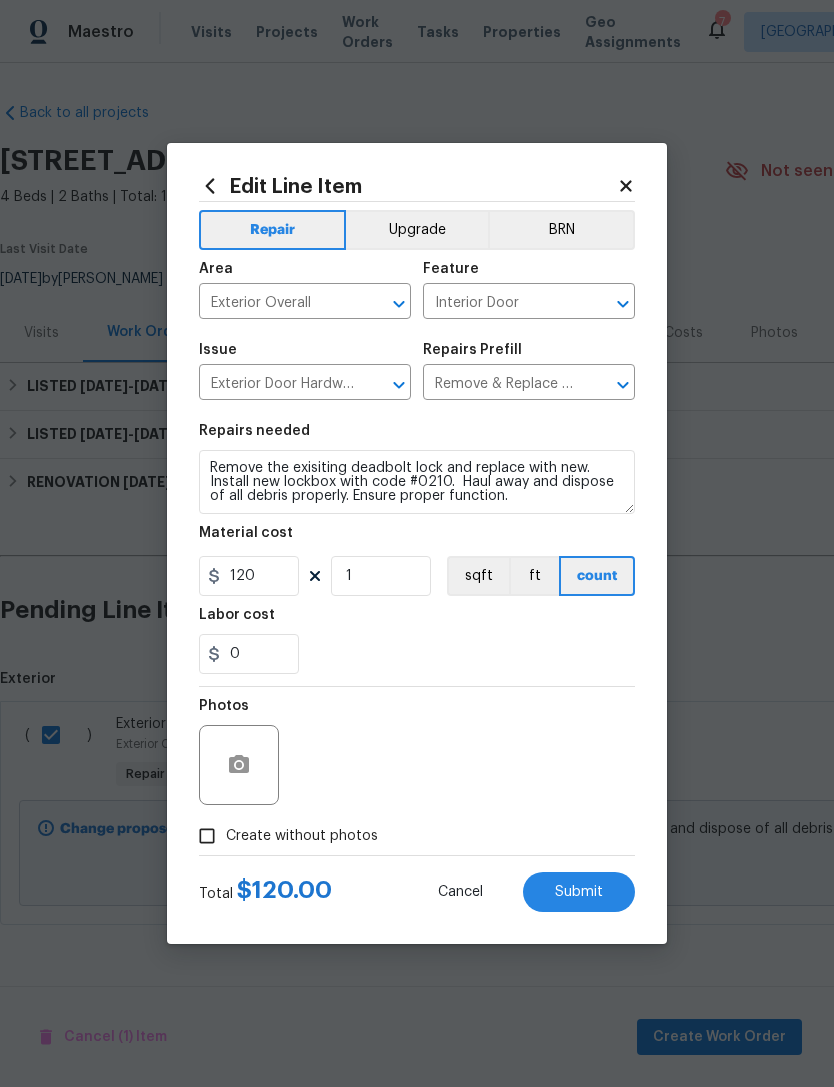 click at bounding box center [239, 765] 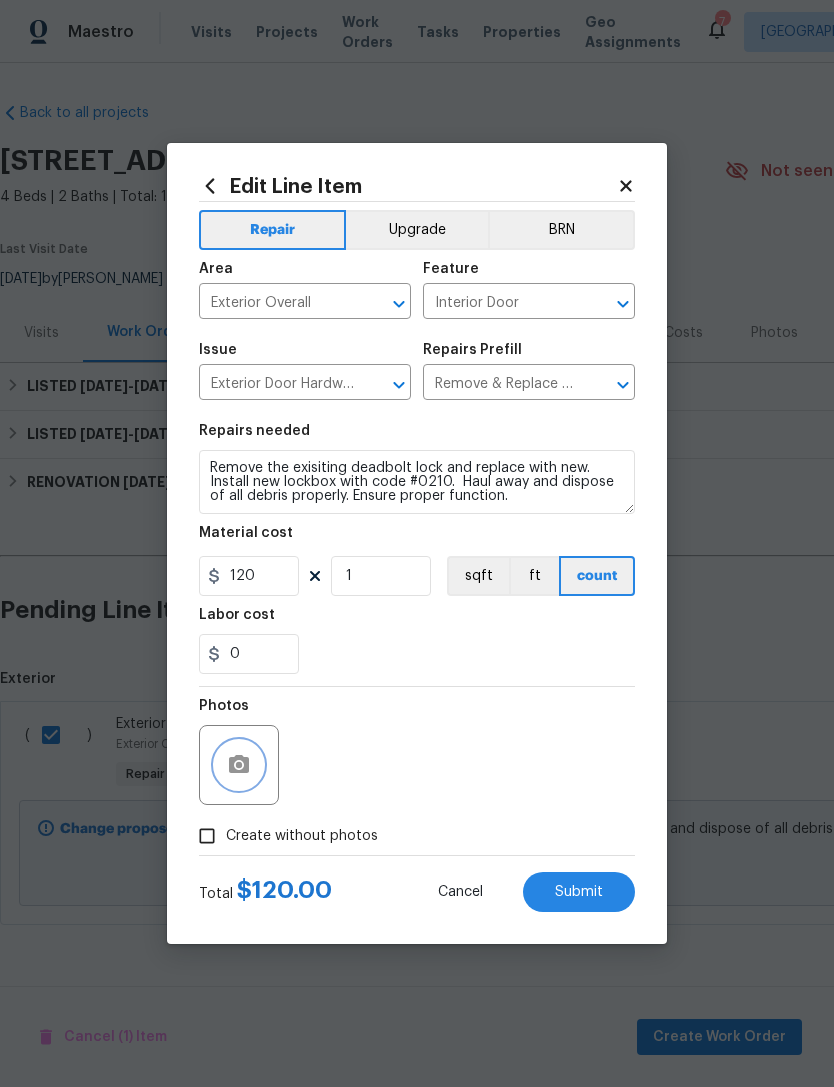 click at bounding box center (239, 765) 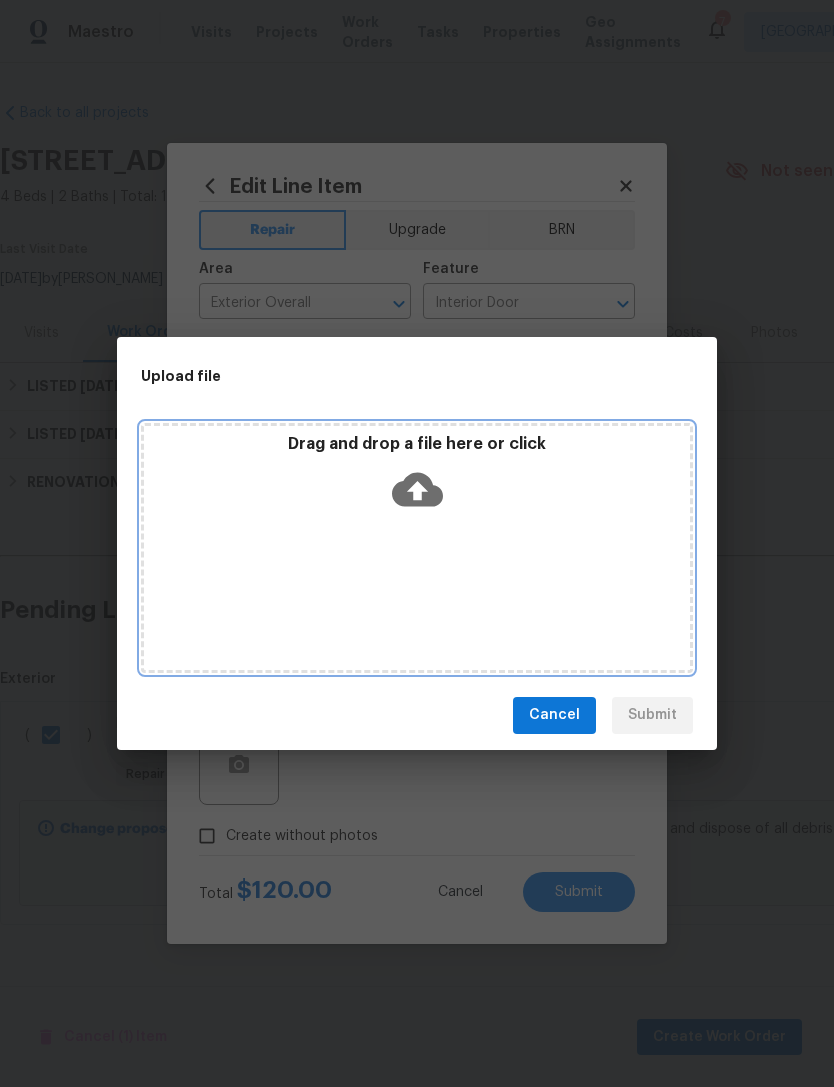 click 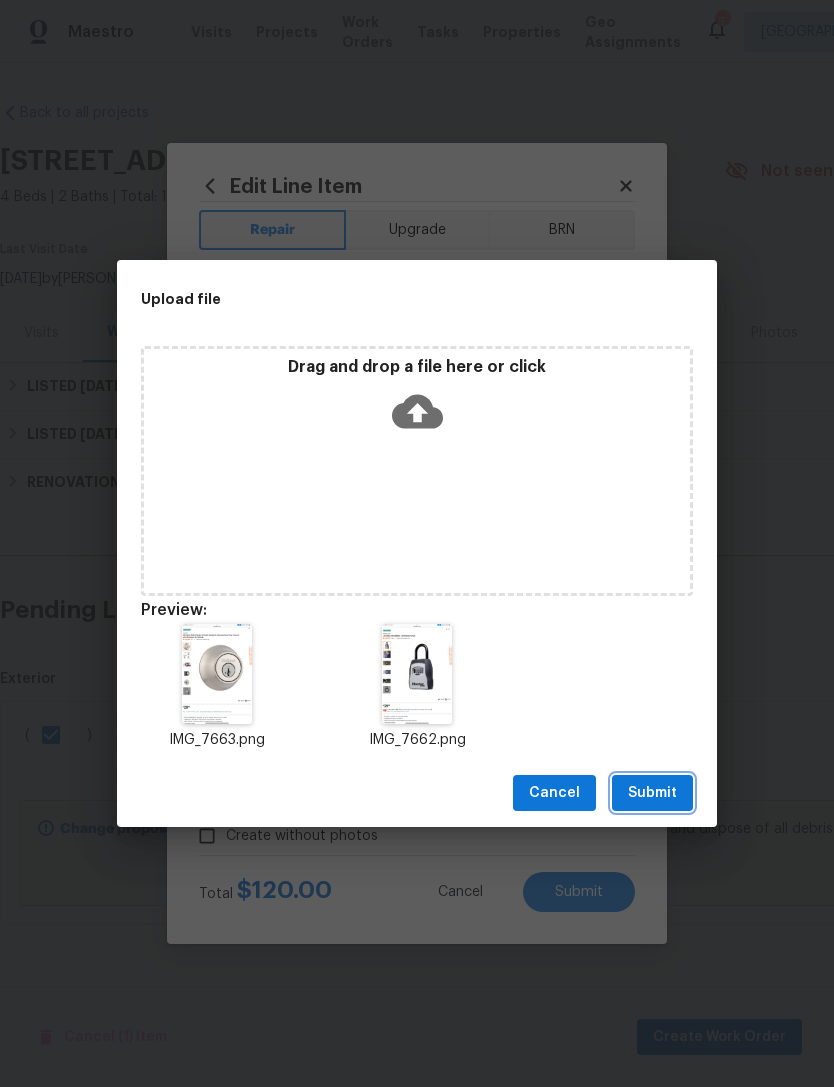 click on "Submit" at bounding box center (652, 793) 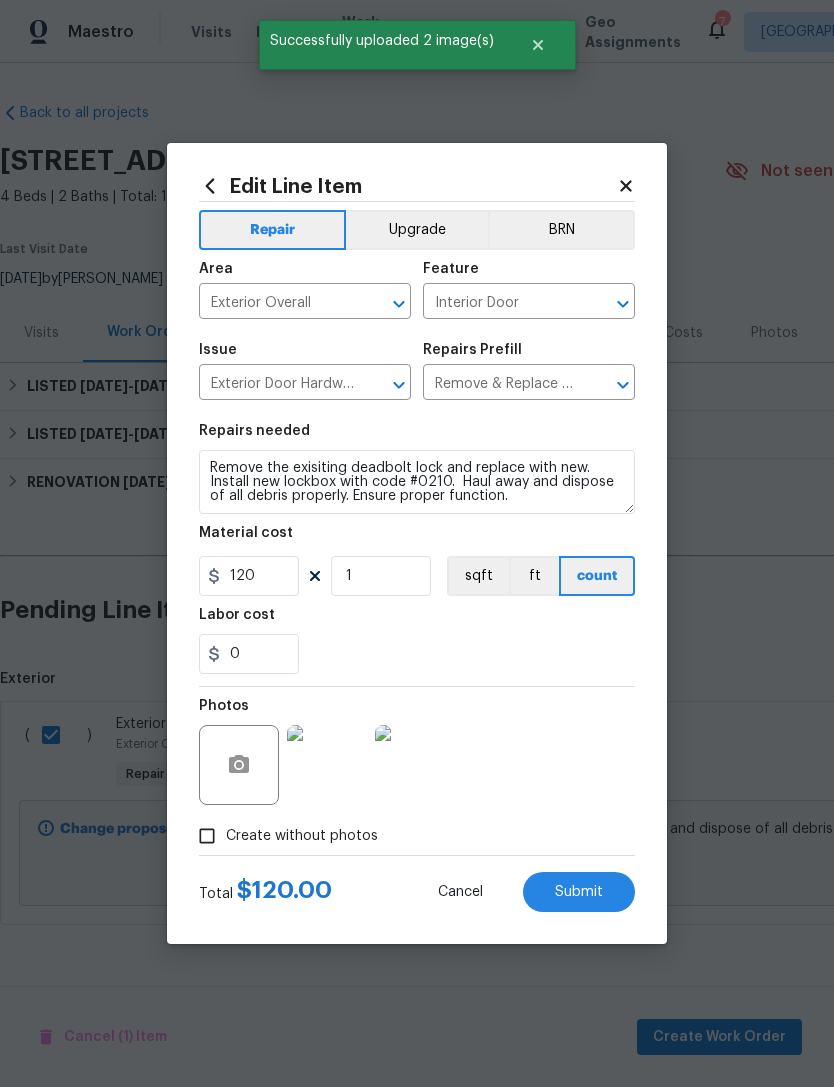 click on "Submit" at bounding box center (579, 892) 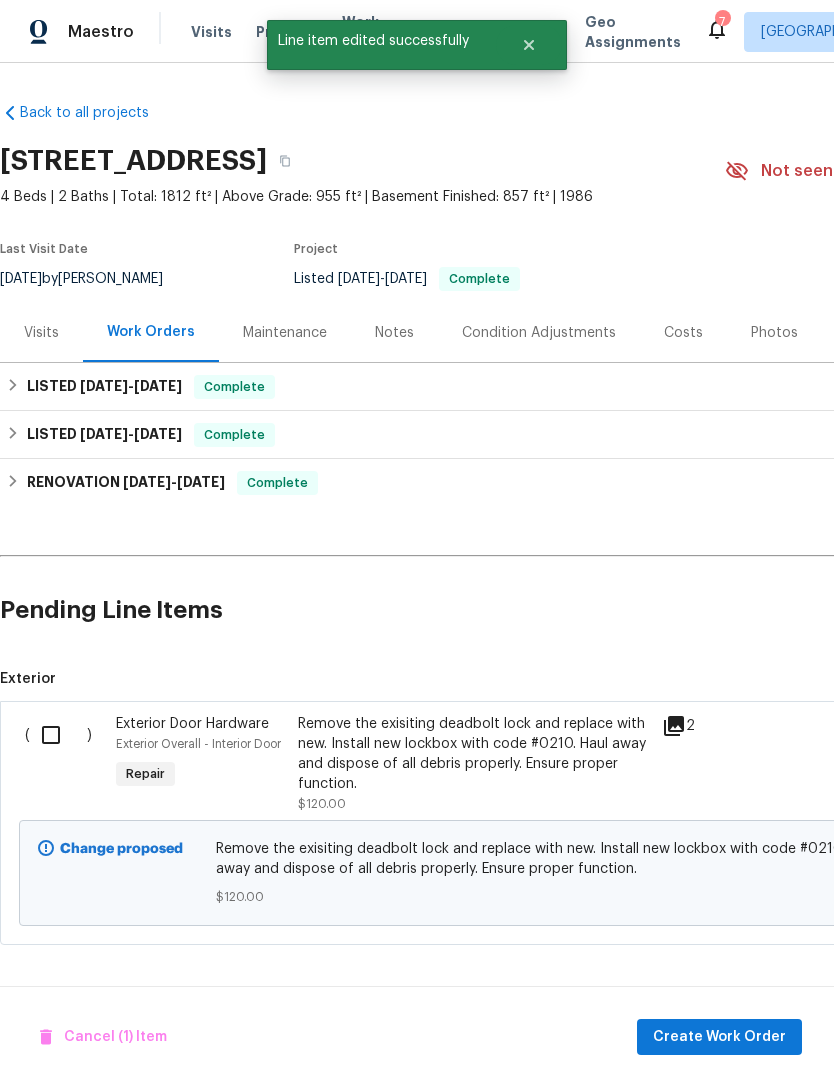 click at bounding box center (58, 735) 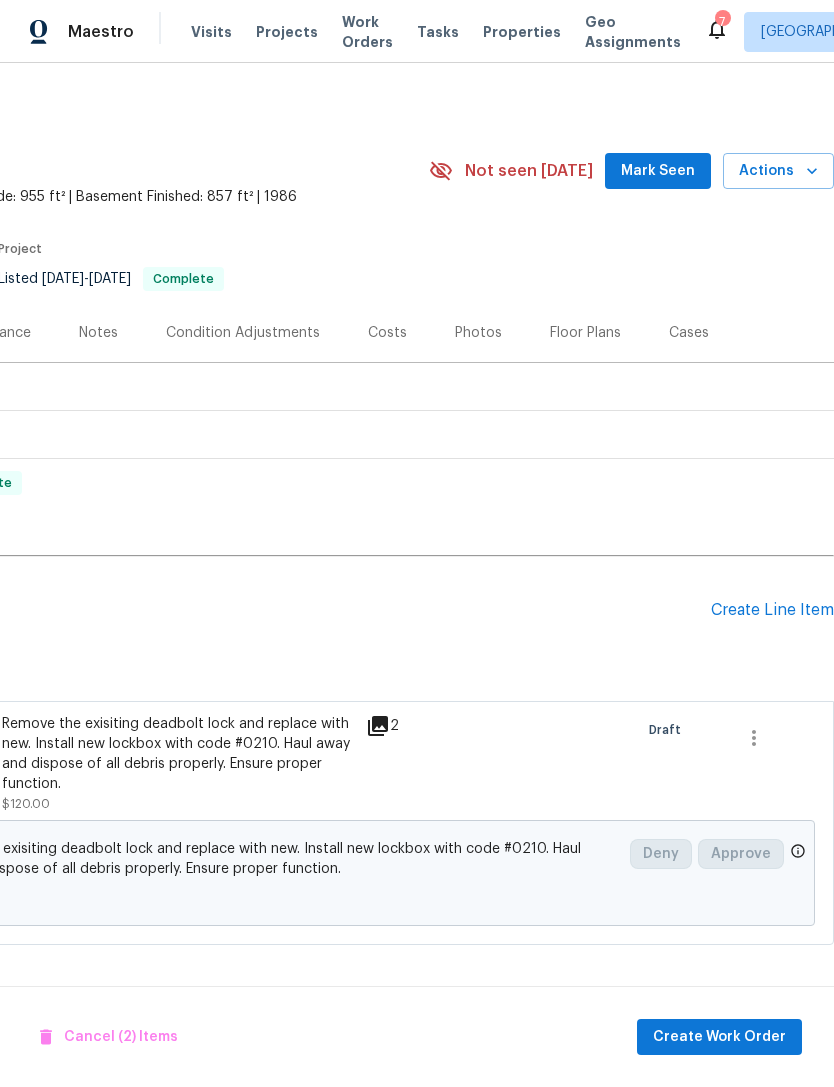 scroll, scrollTop: 0, scrollLeft: 296, axis: horizontal 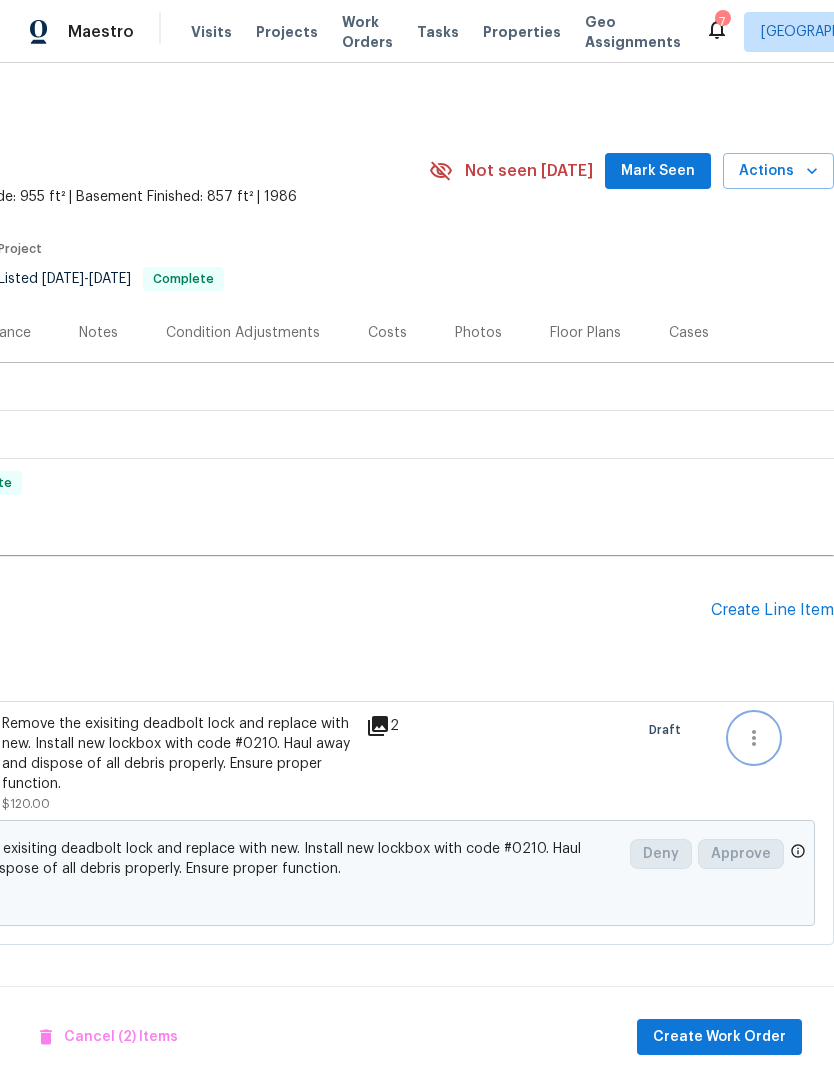 click 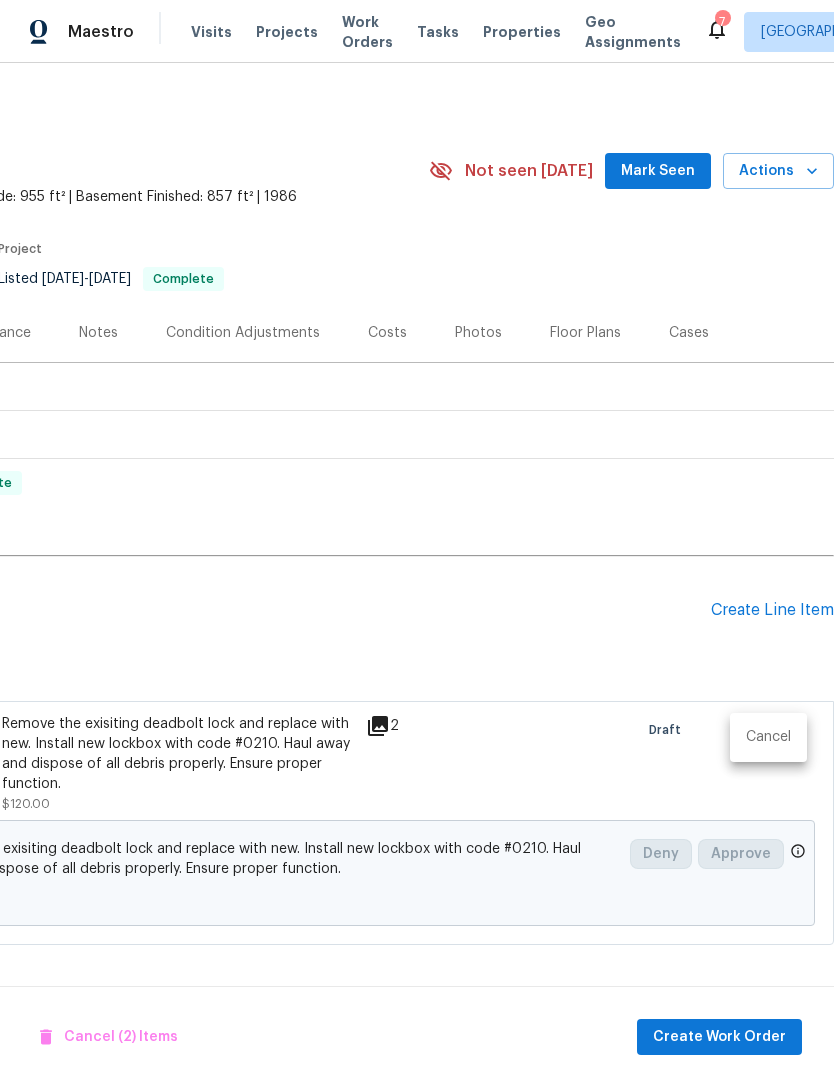 click at bounding box center [417, 543] 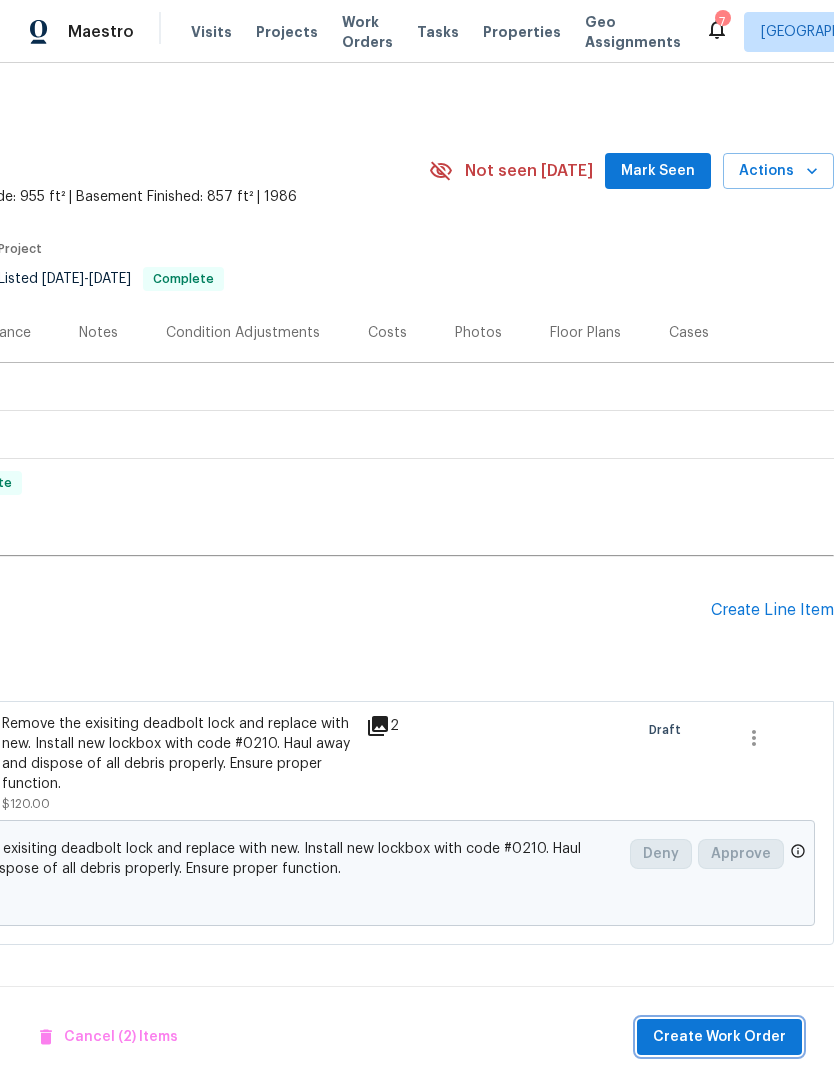 click on "Create Work Order" at bounding box center (719, 1037) 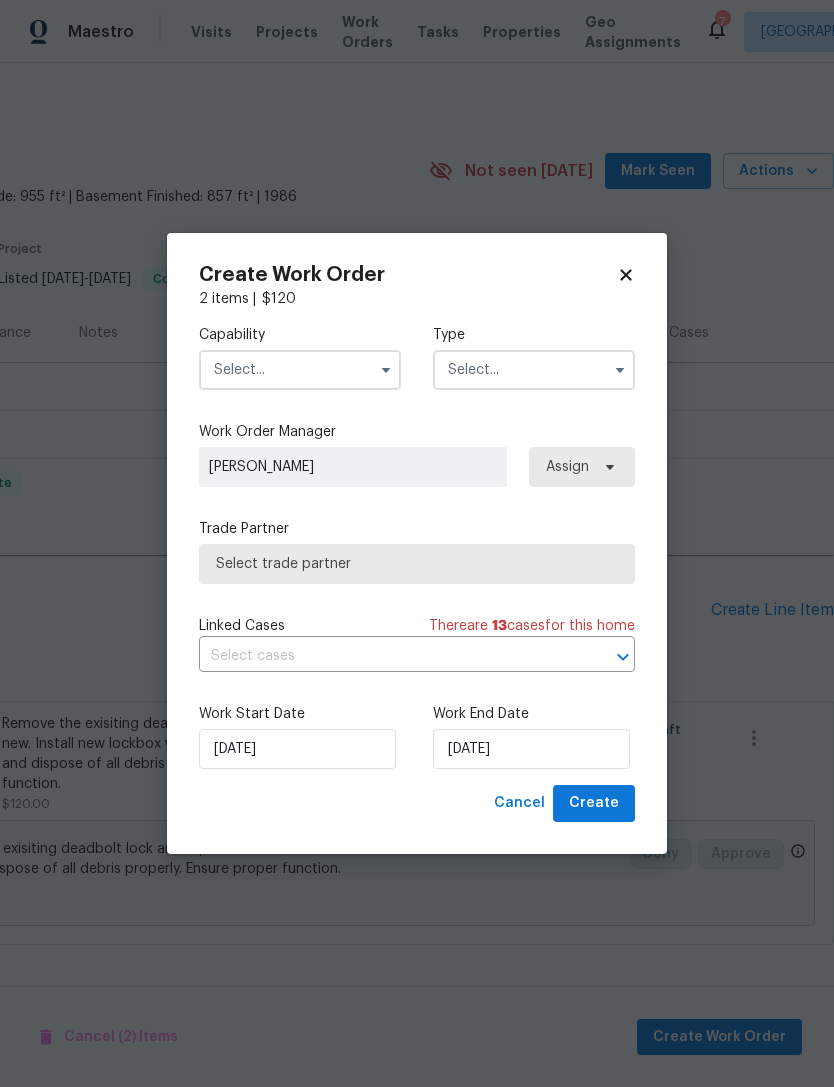 click at bounding box center (300, 370) 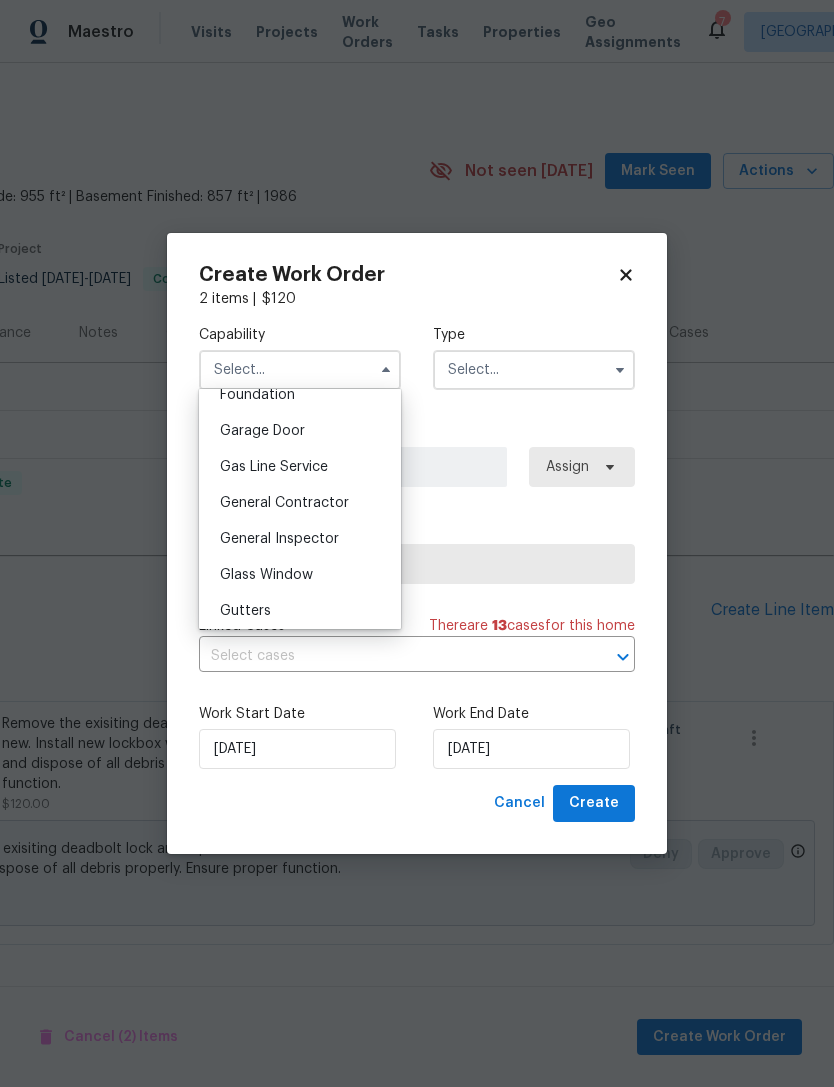 scroll, scrollTop: 873, scrollLeft: 0, axis: vertical 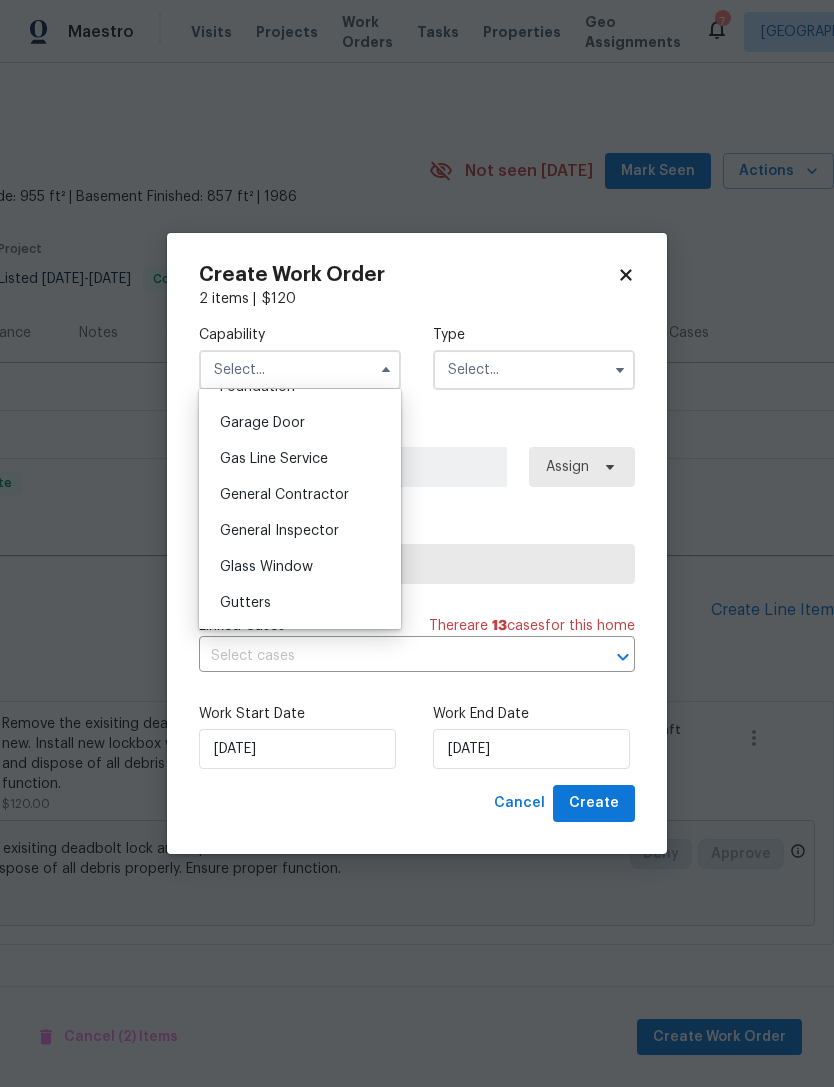 click on "General Contractor" at bounding box center (284, 495) 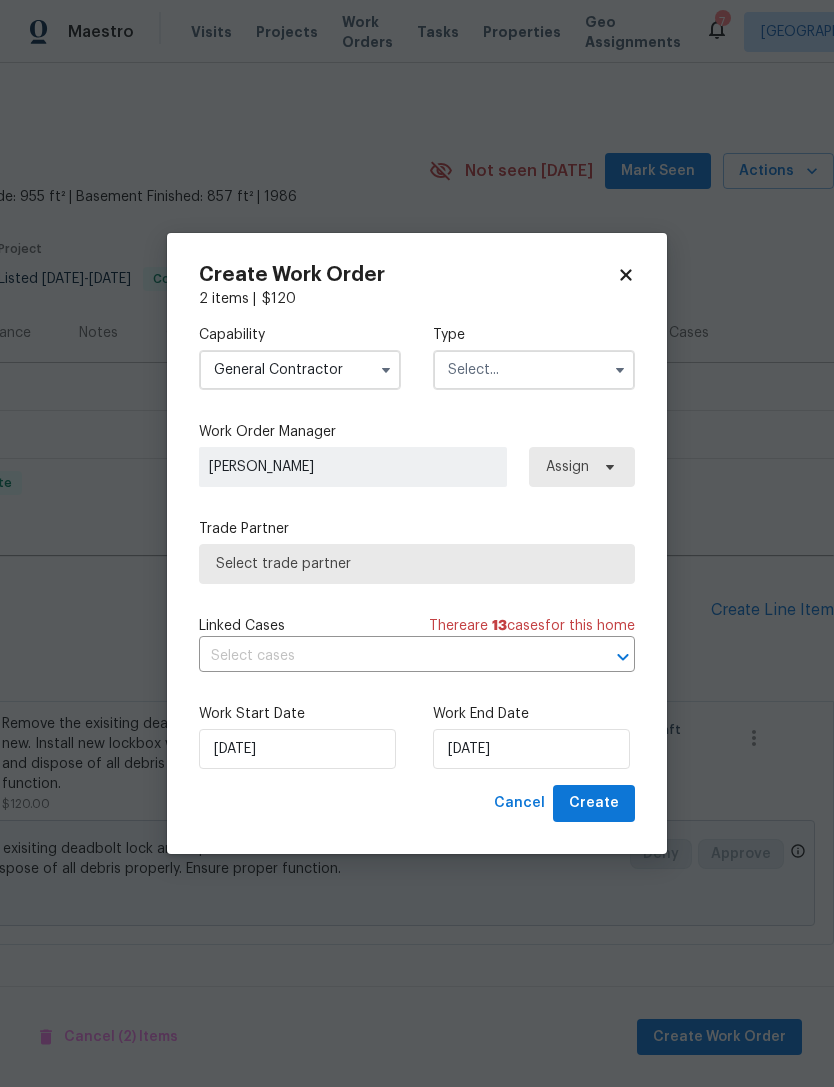 type on "General Contractor" 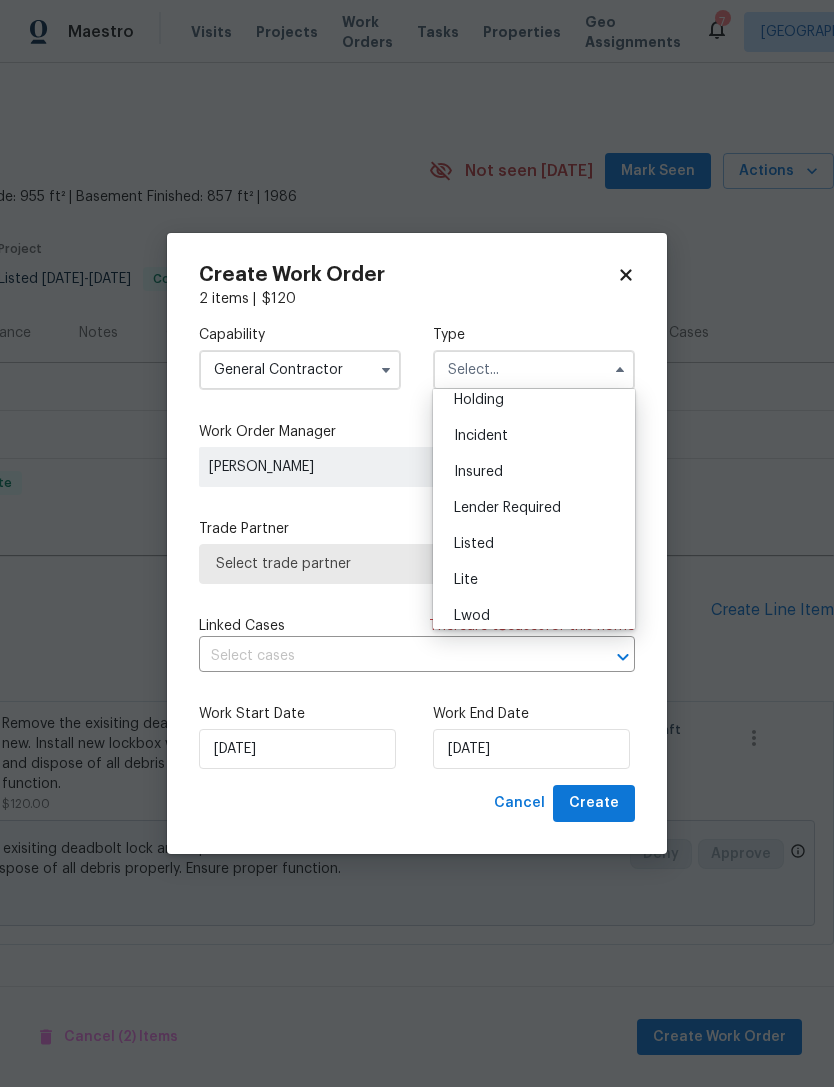 scroll, scrollTop: 85, scrollLeft: 0, axis: vertical 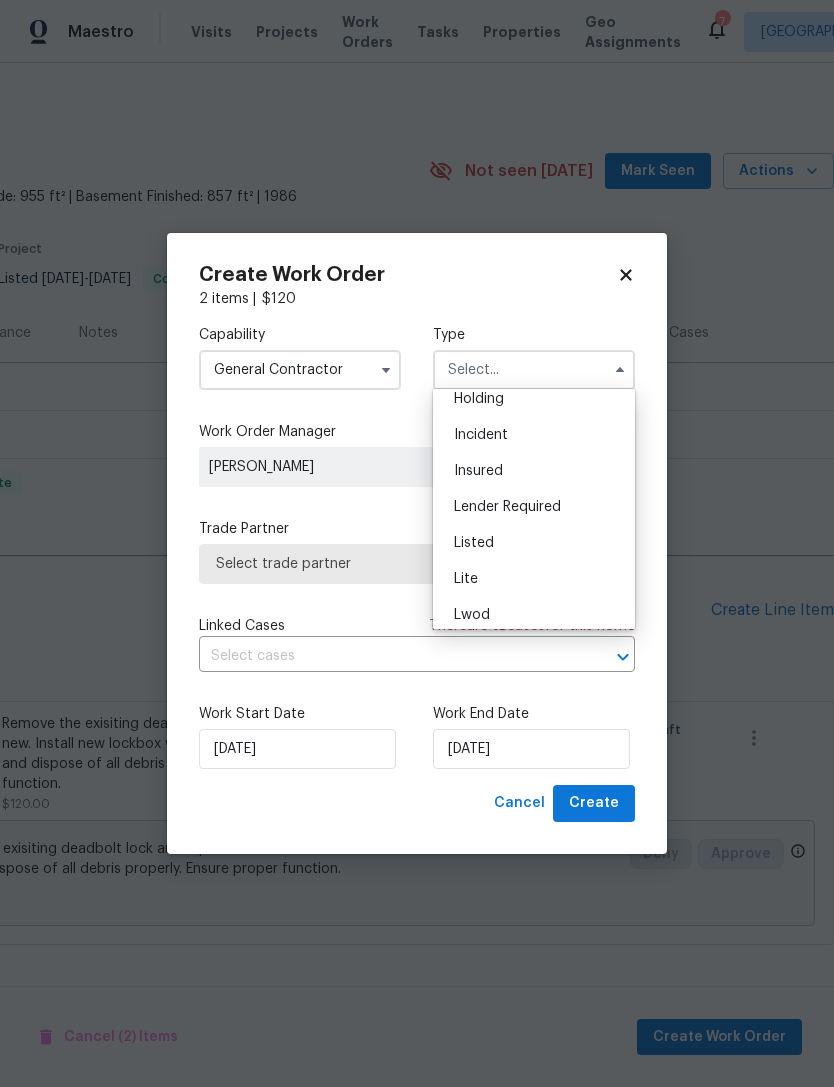 click on "Listed" at bounding box center [474, 543] 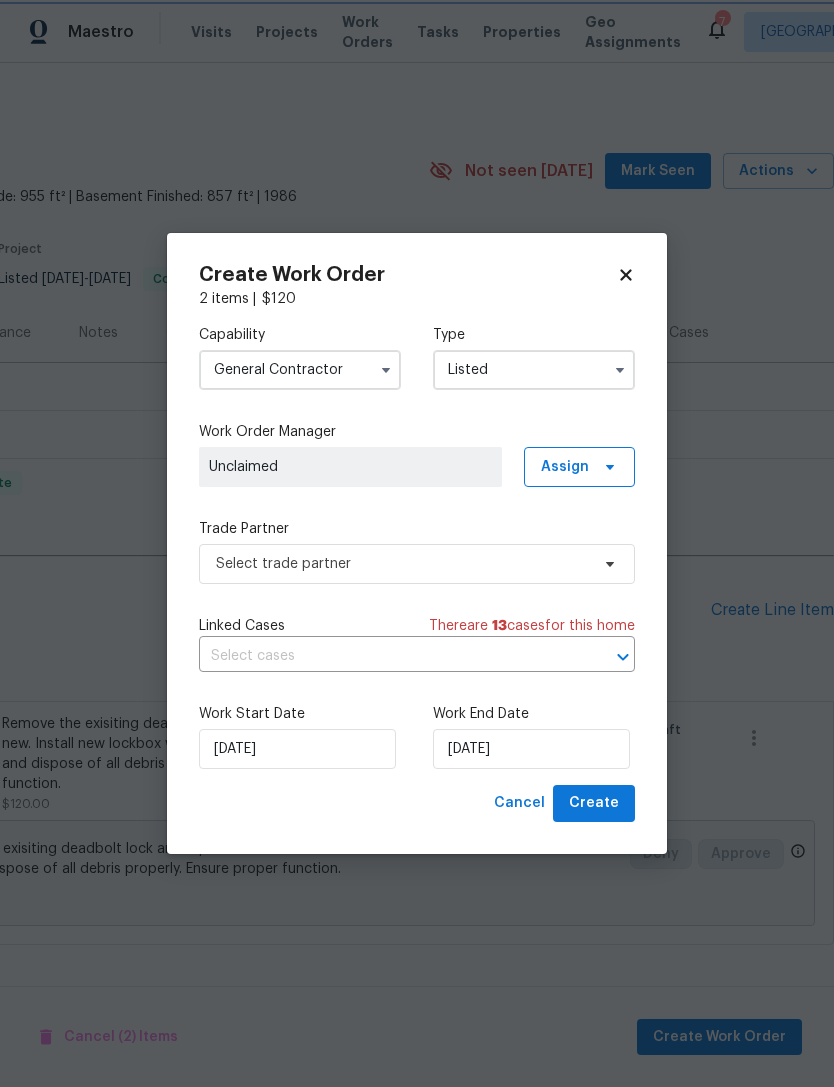 scroll, scrollTop: 0, scrollLeft: 0, axis: both 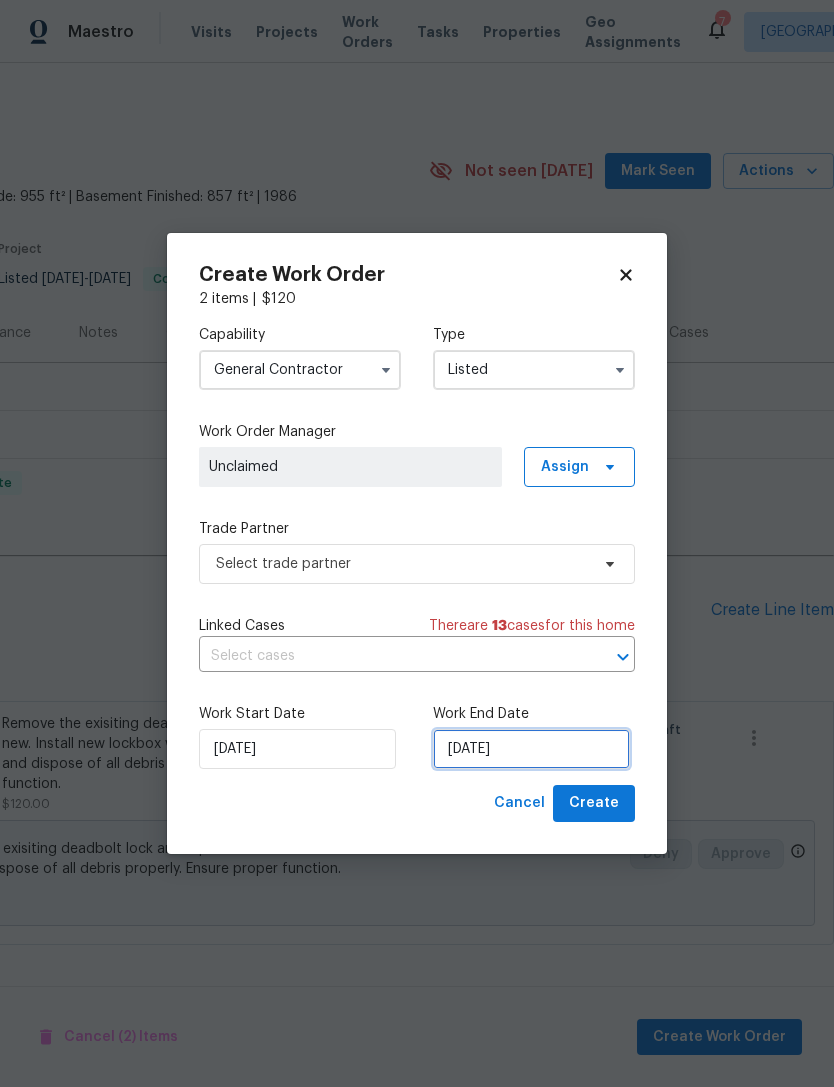 click on "7/10/2025" at bounding box center (531, 749) 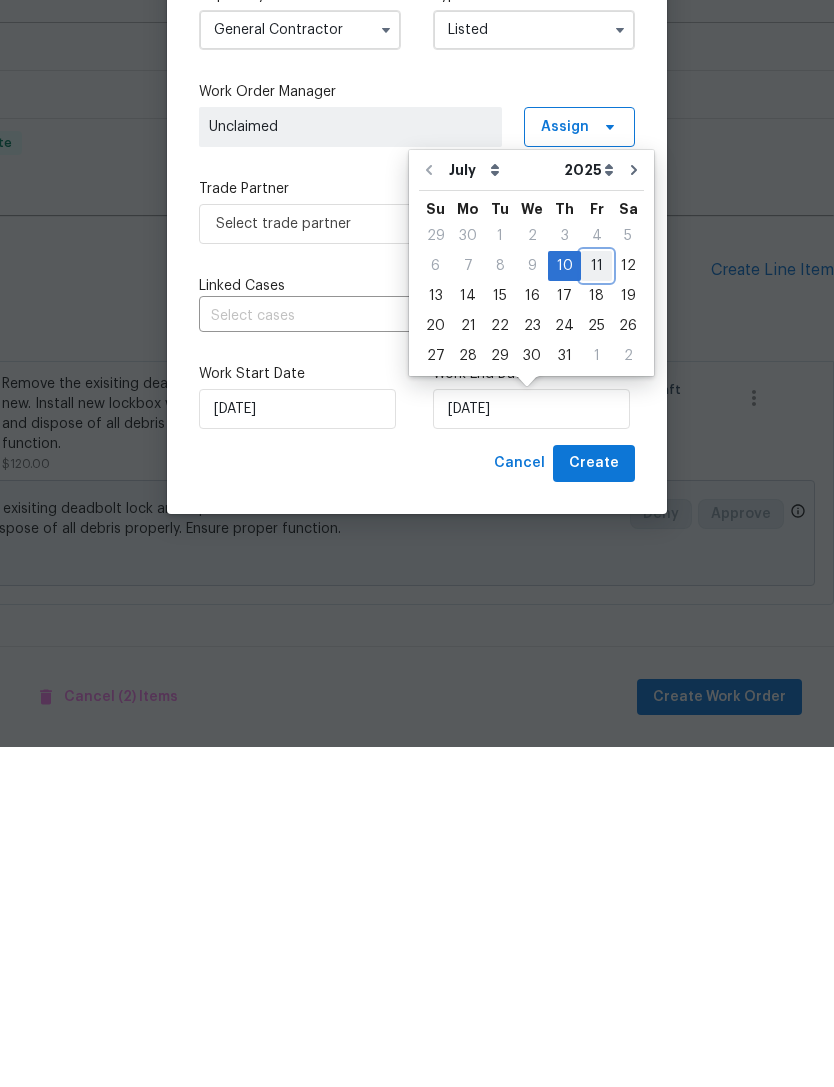 click on "11" at bounding box center (596, 606) 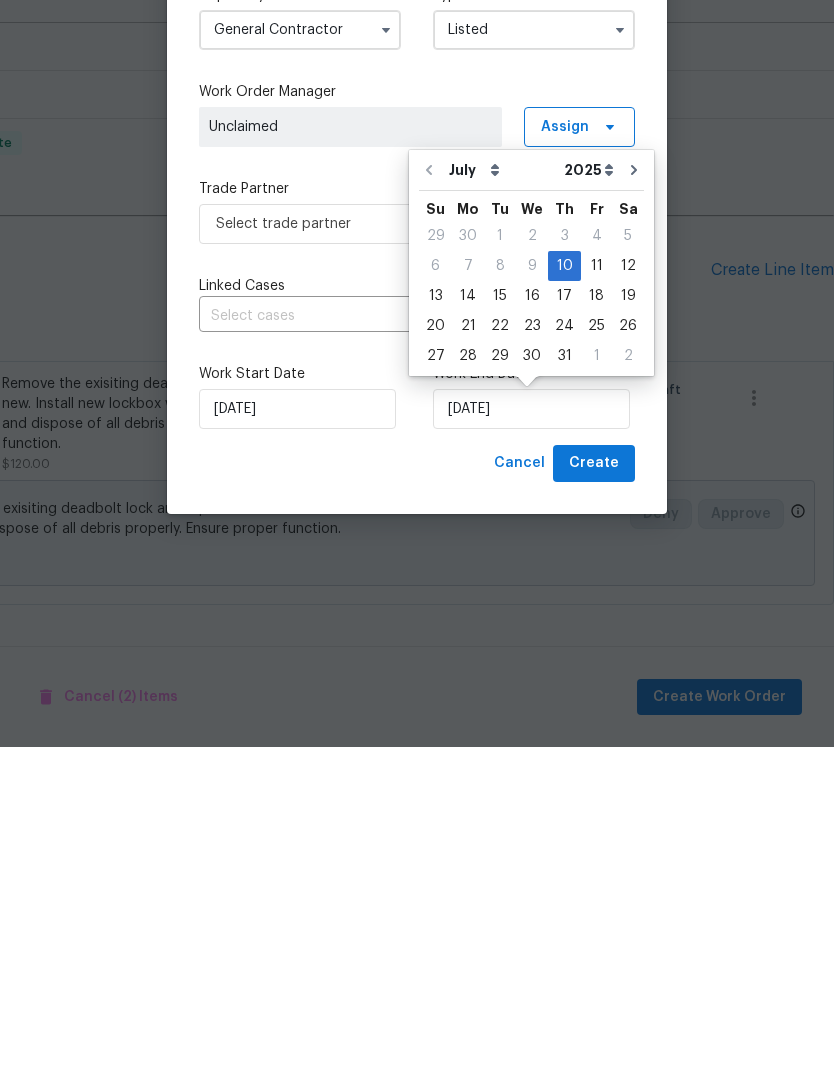 type on "7/11/2025" 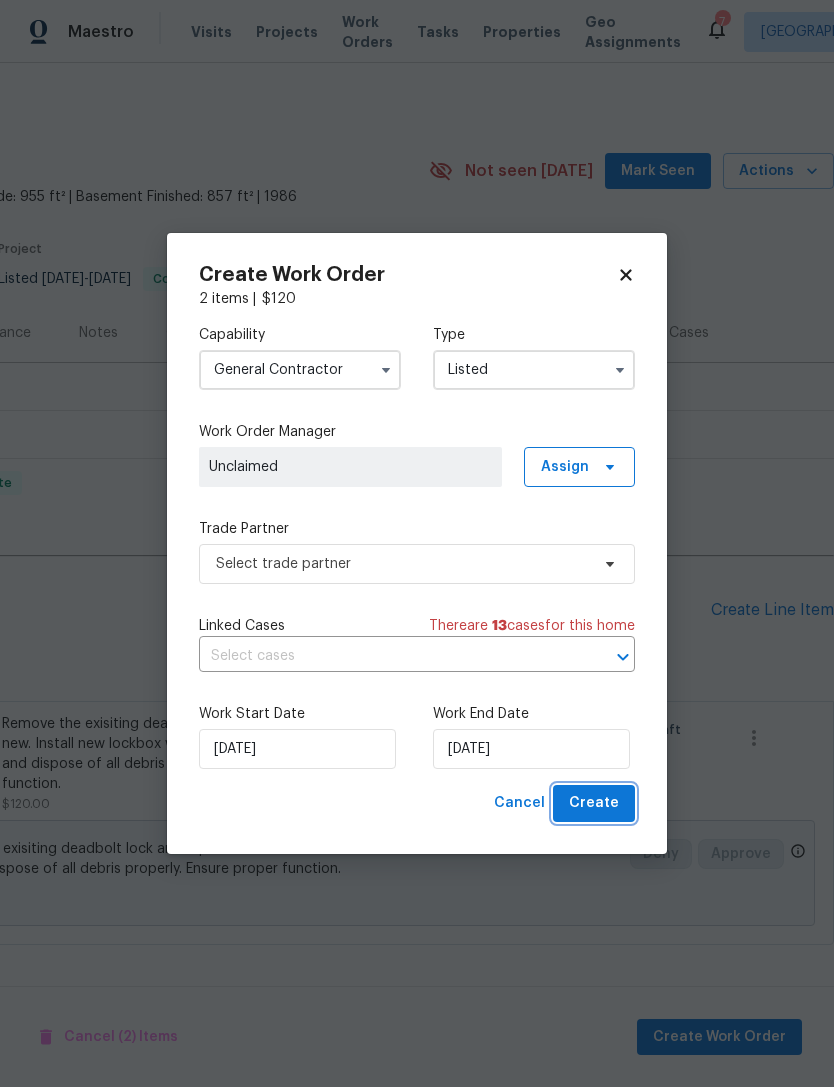 click on "Create" at bounding box center (594, 803) 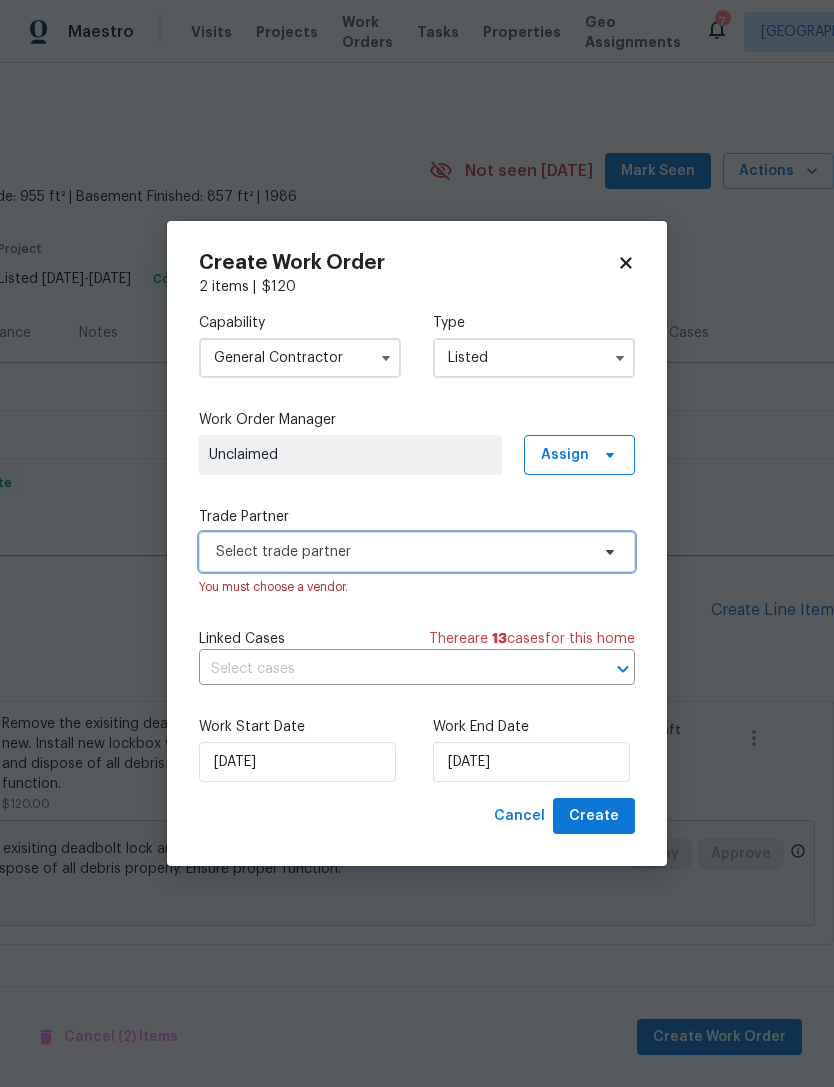 click on "Select trade partner" at bounding box center (402, 552) 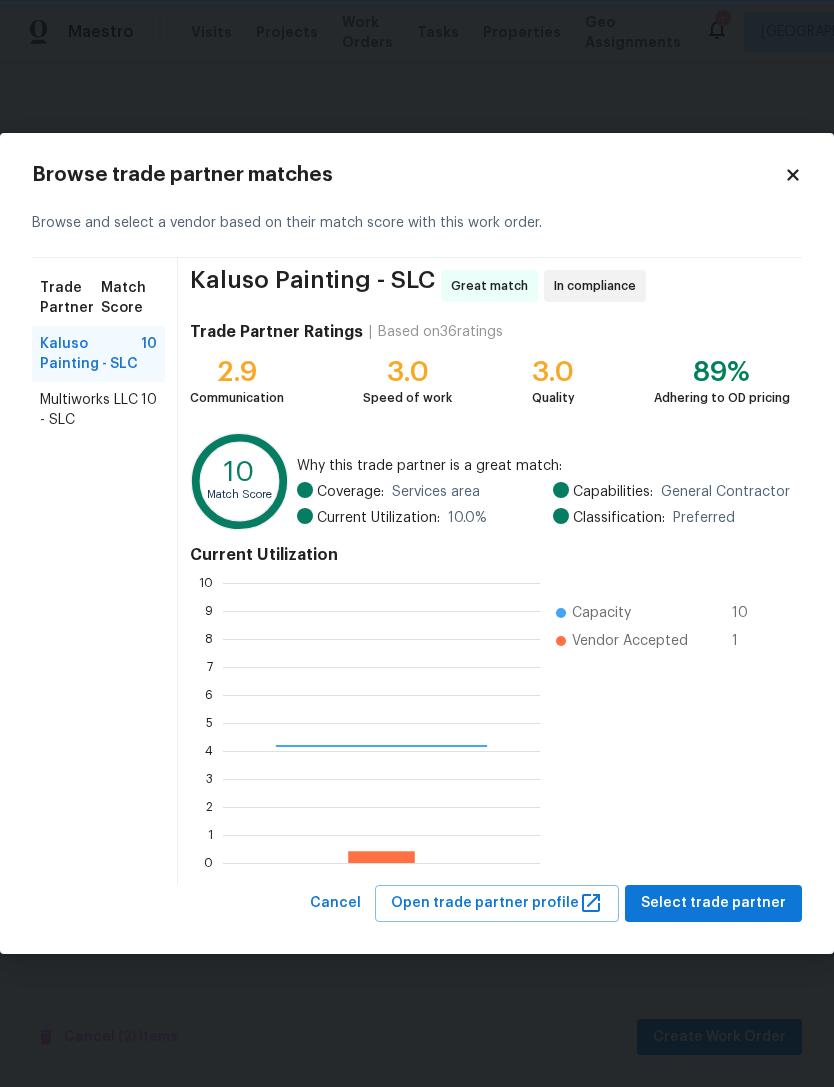 scroll, scrollTop: 2, scrollLeft: 2, axis: both 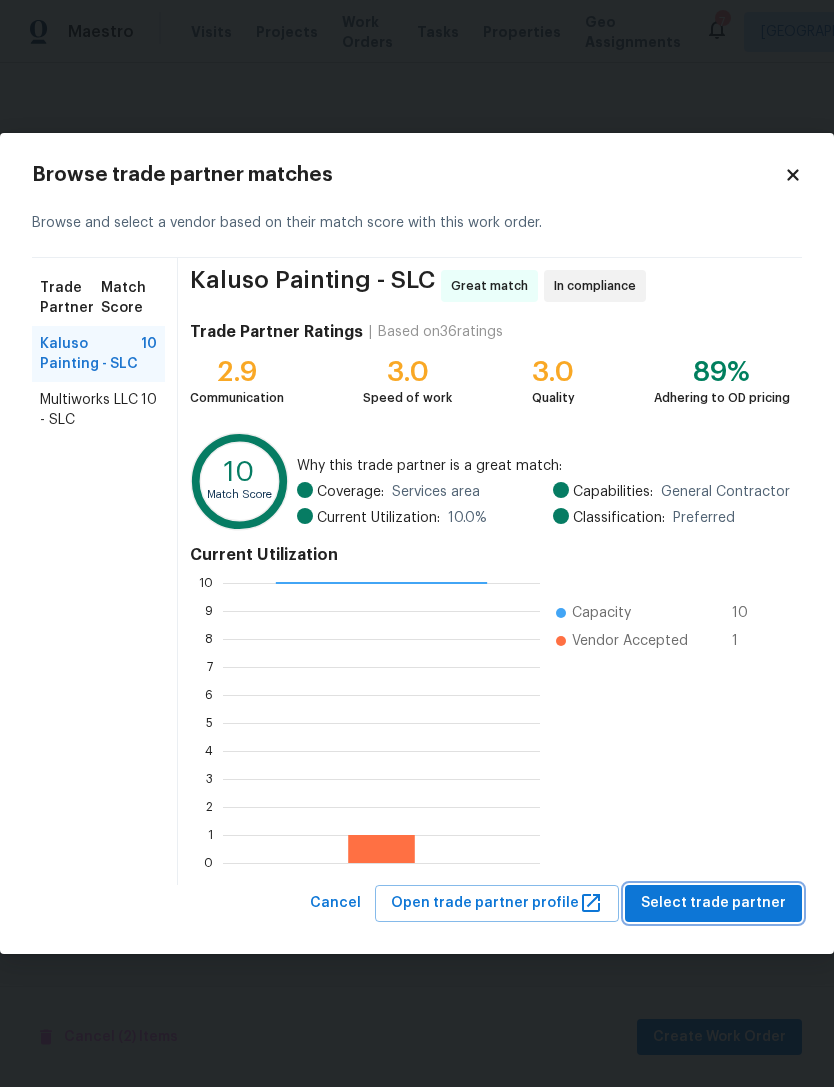 click on "Select trade partner" at bounding box center (713, 903) 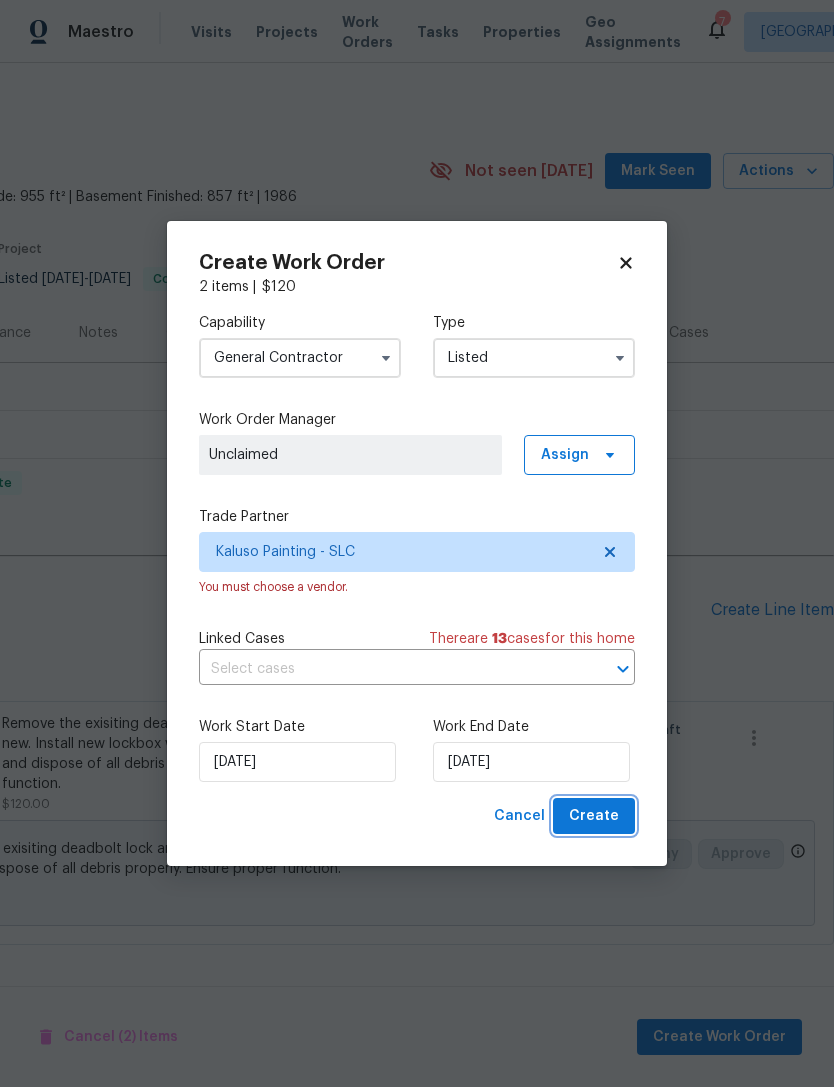 click on "Create" at bounding box center (594, 816) 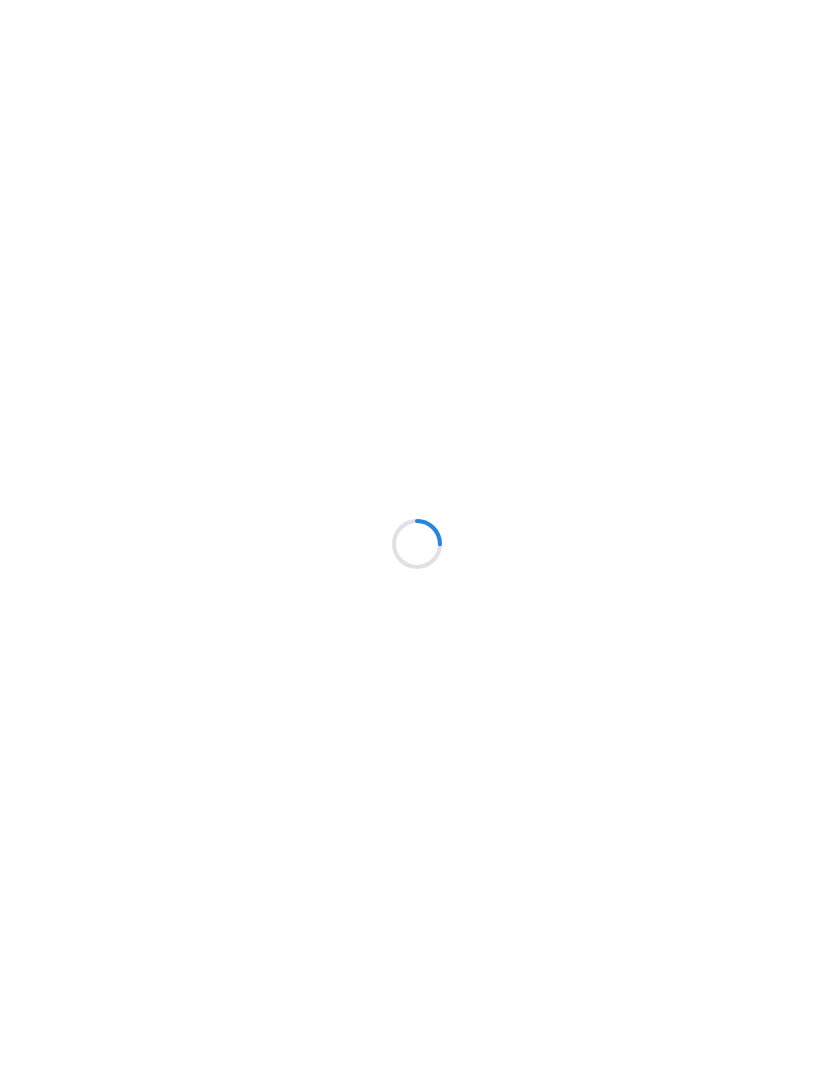 scroll, scrollTop: 0, scrollLeft: 0, axis: both 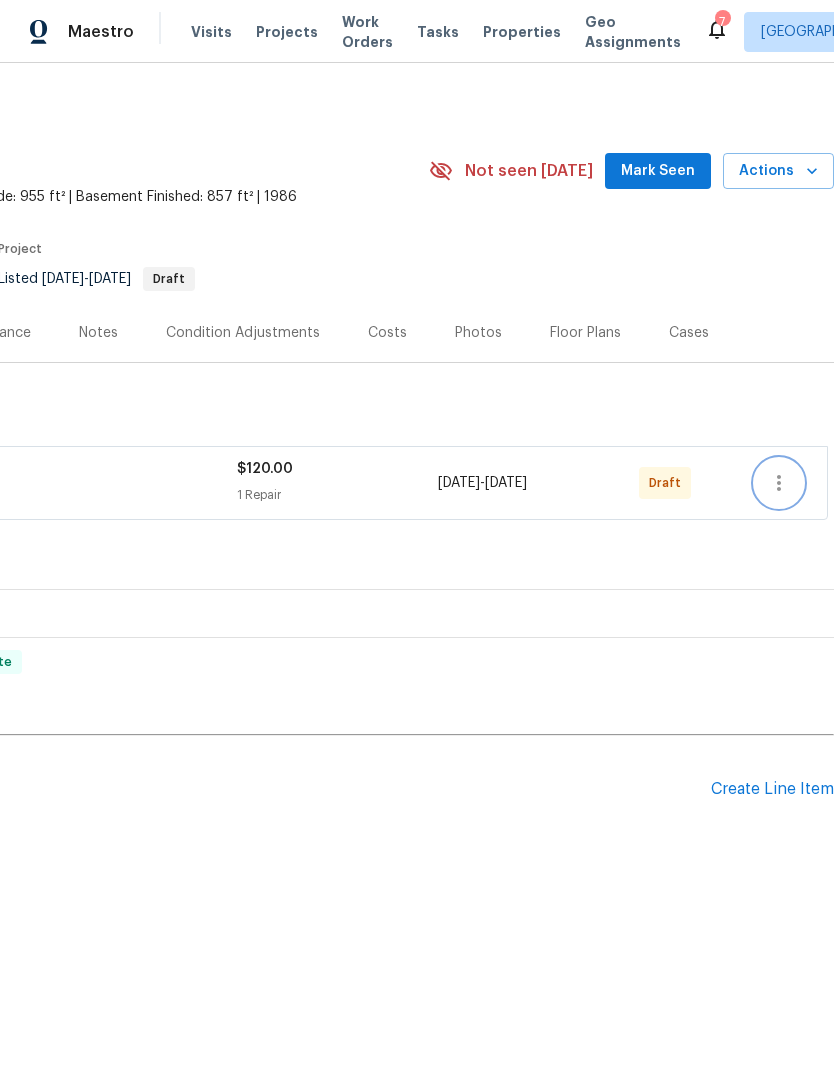 click 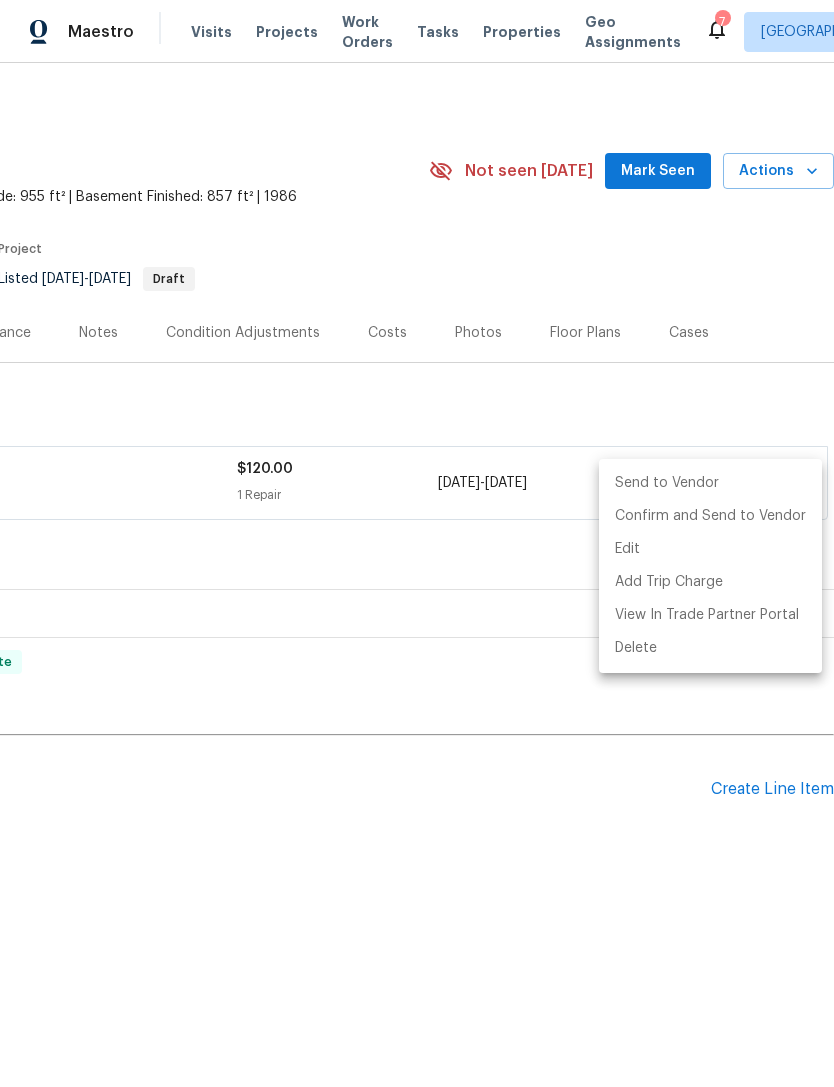 click on "Send to Vendor" at bounding box center (710, 483) 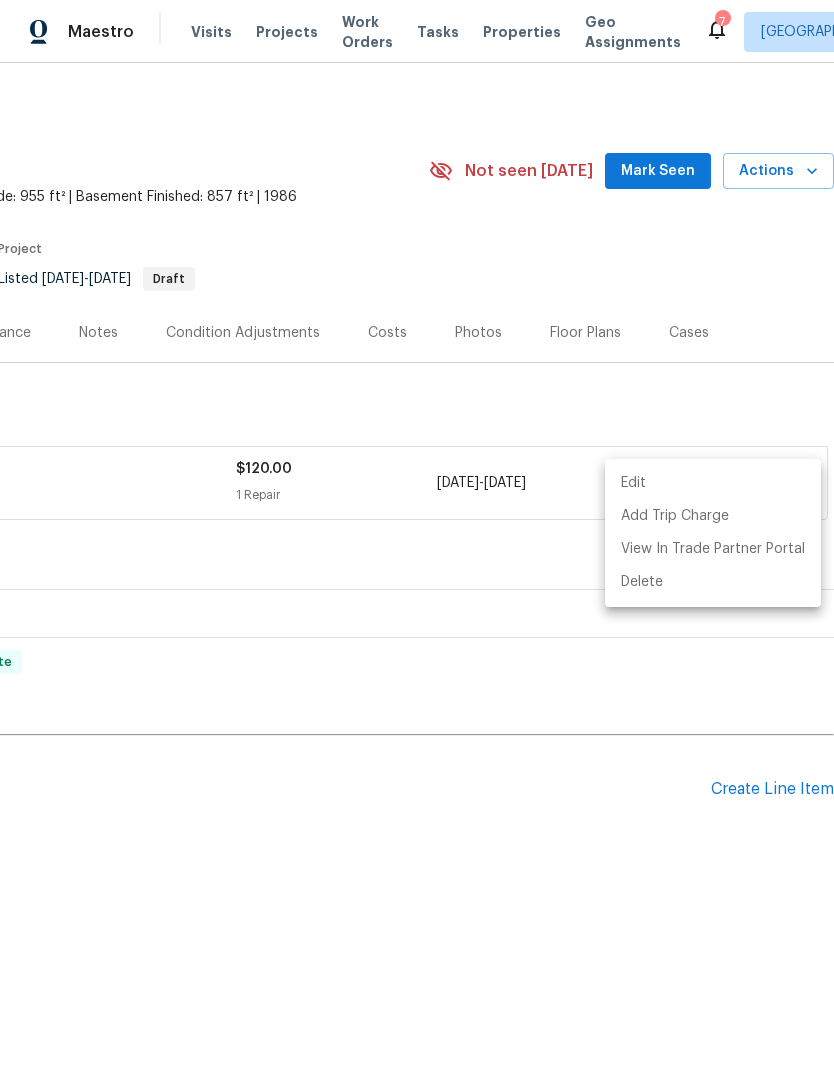 click at bounding box center (417, 543) 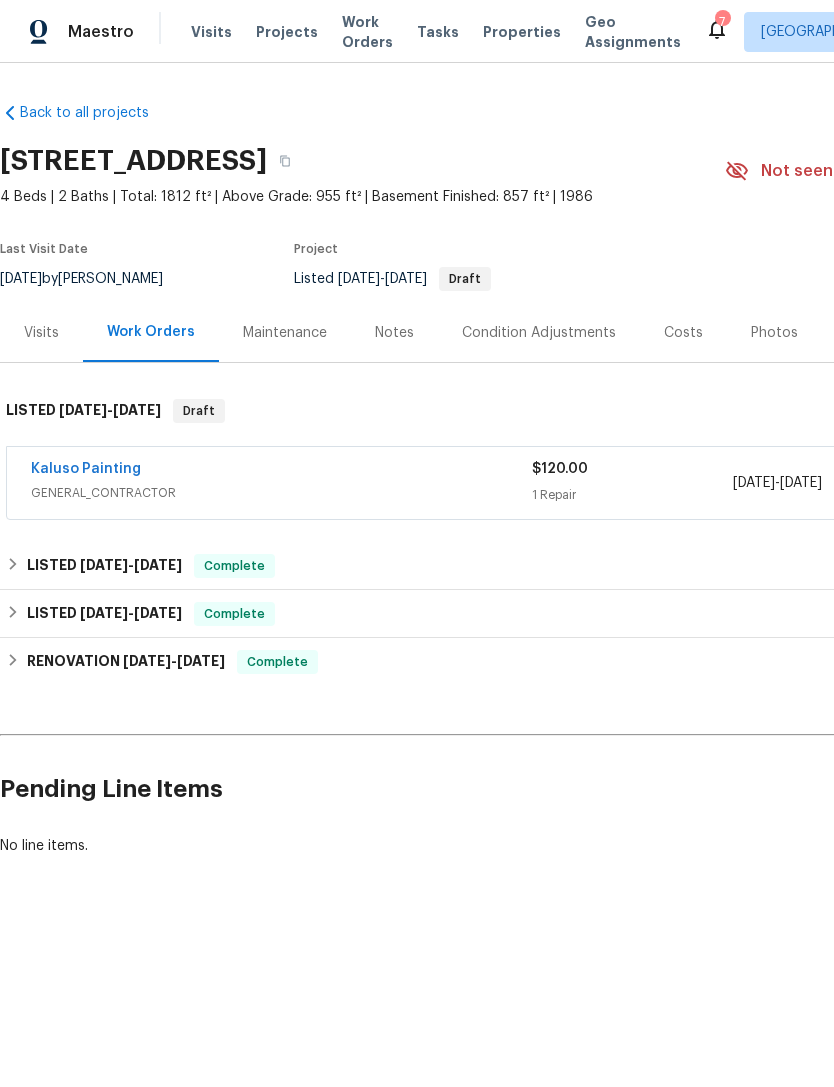 scroll, scrollTop: 0, scrollLeft: 0, axis: both 